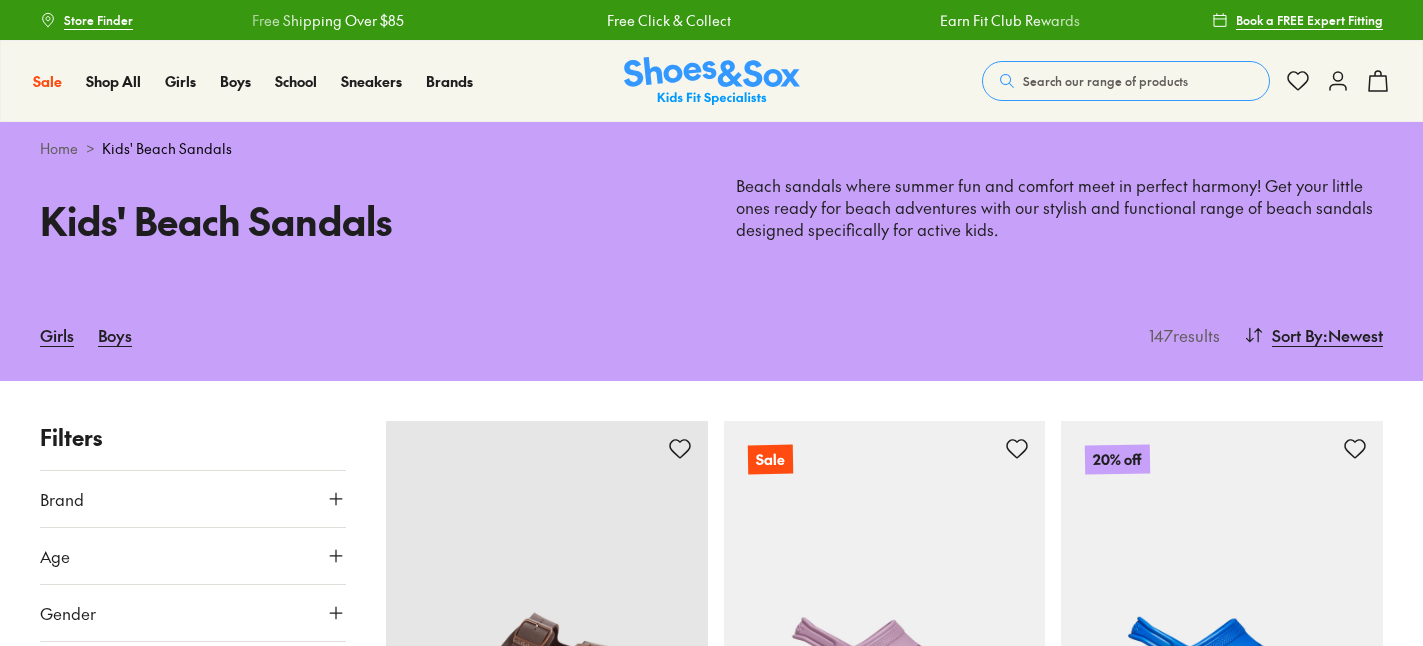 scroll, scrollTop: 0, scrollLeft: 0, axis: both 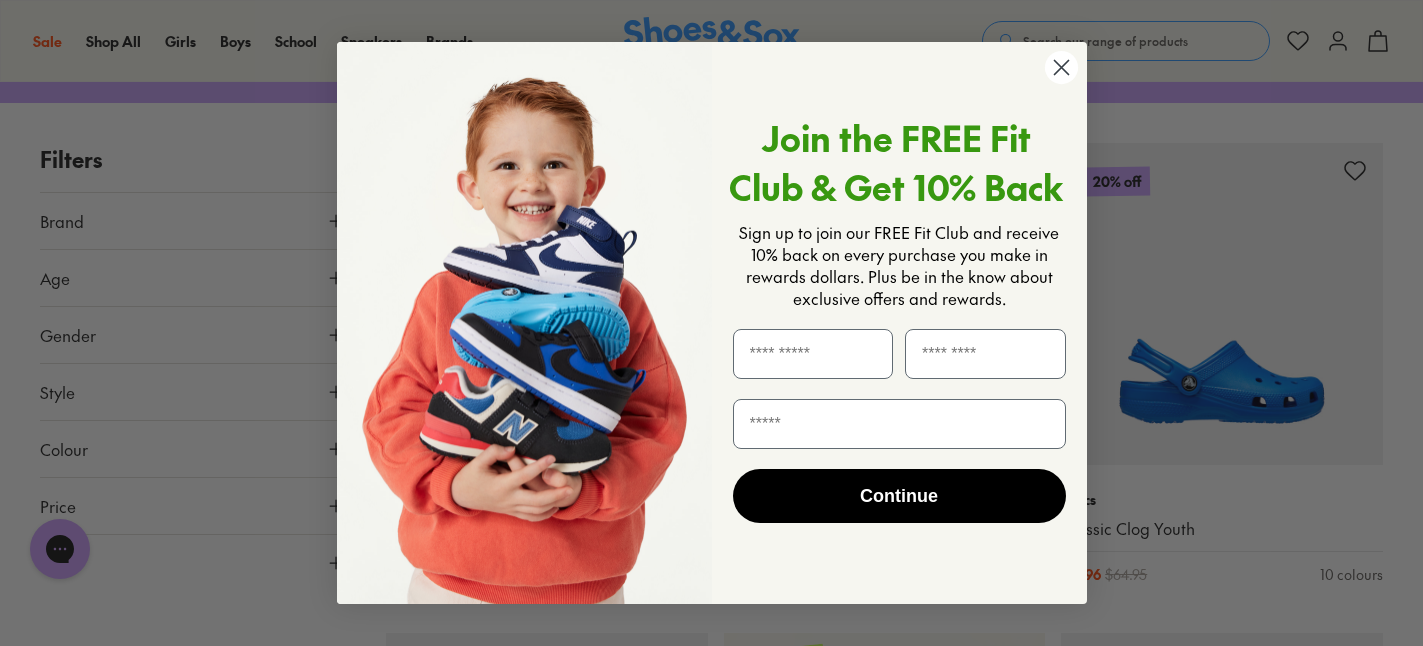 click 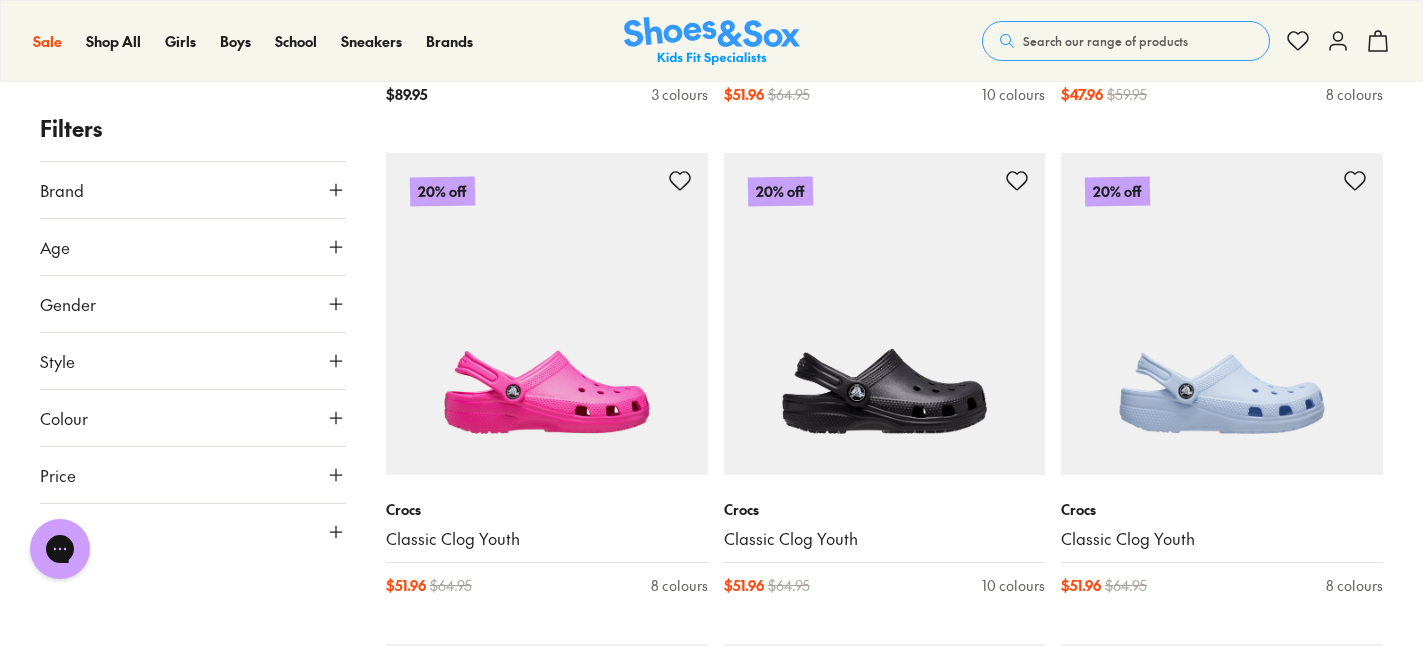 scroll, scrollTop: 3720, scrollLeft: 0, axis: vertical 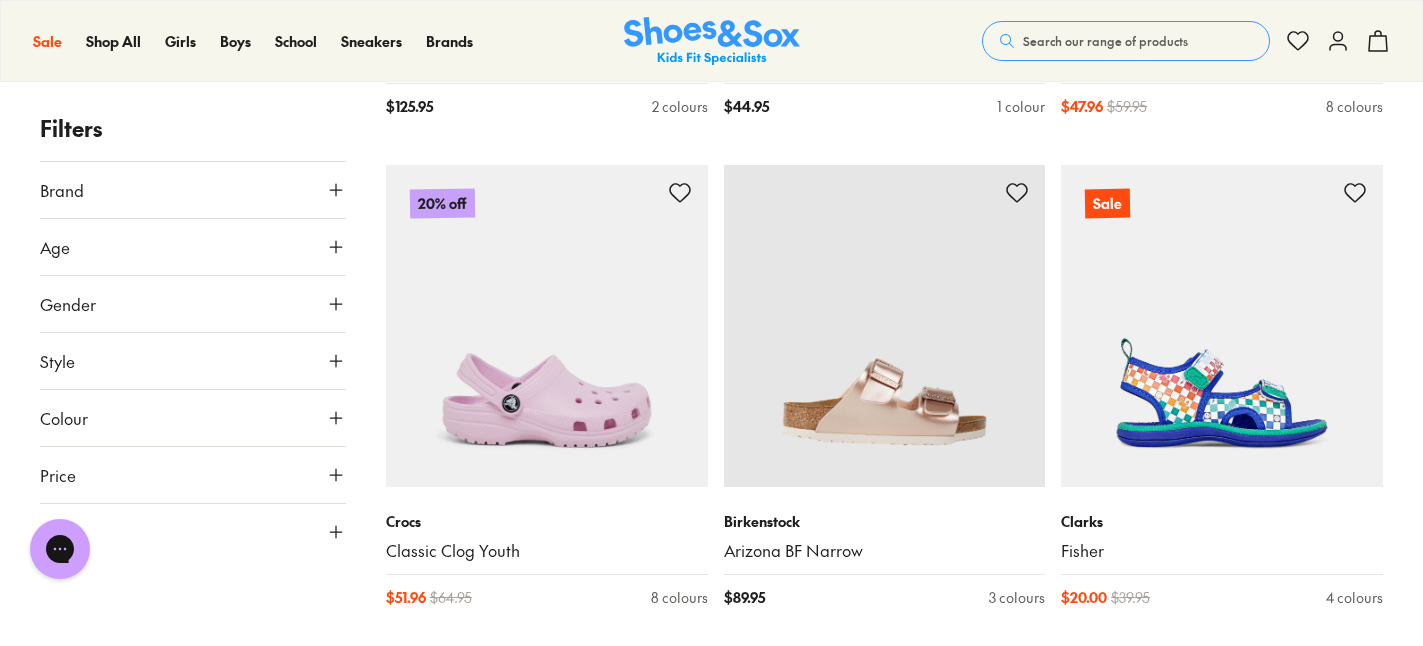 click 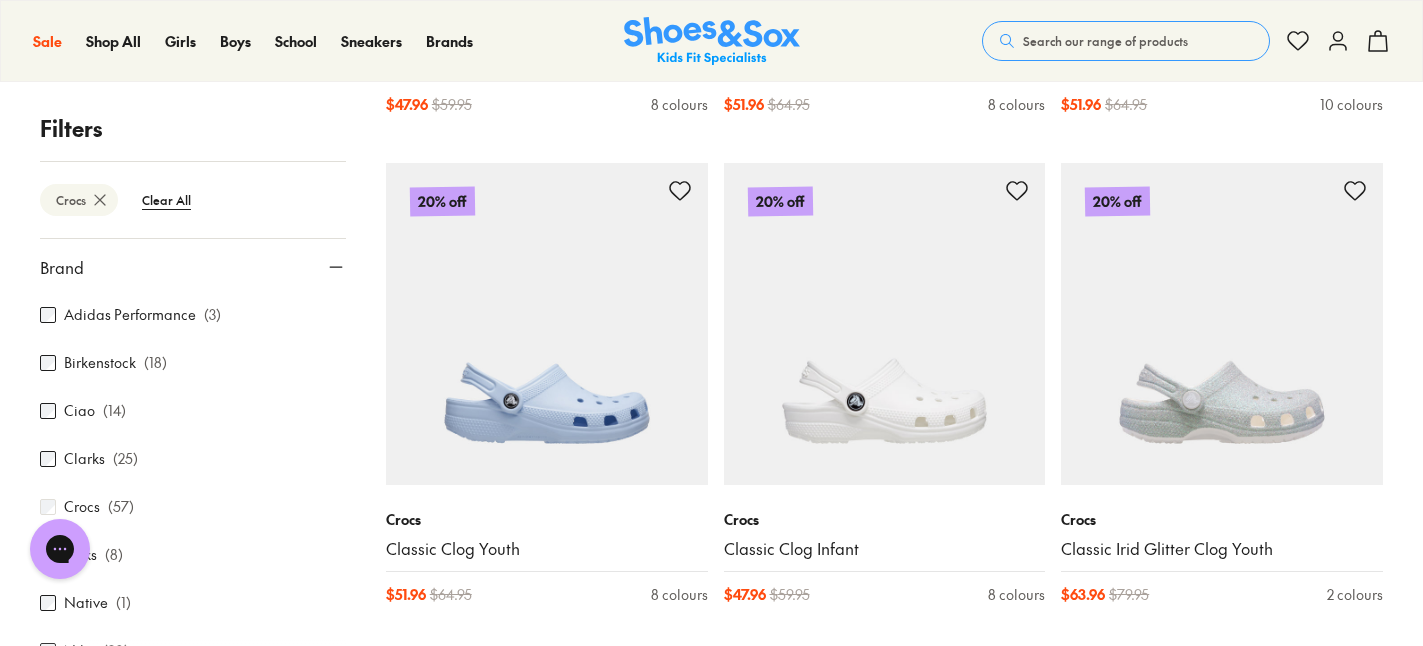 scroll, scrollTop: 3203, scrollLeft: 0, axis: vertical 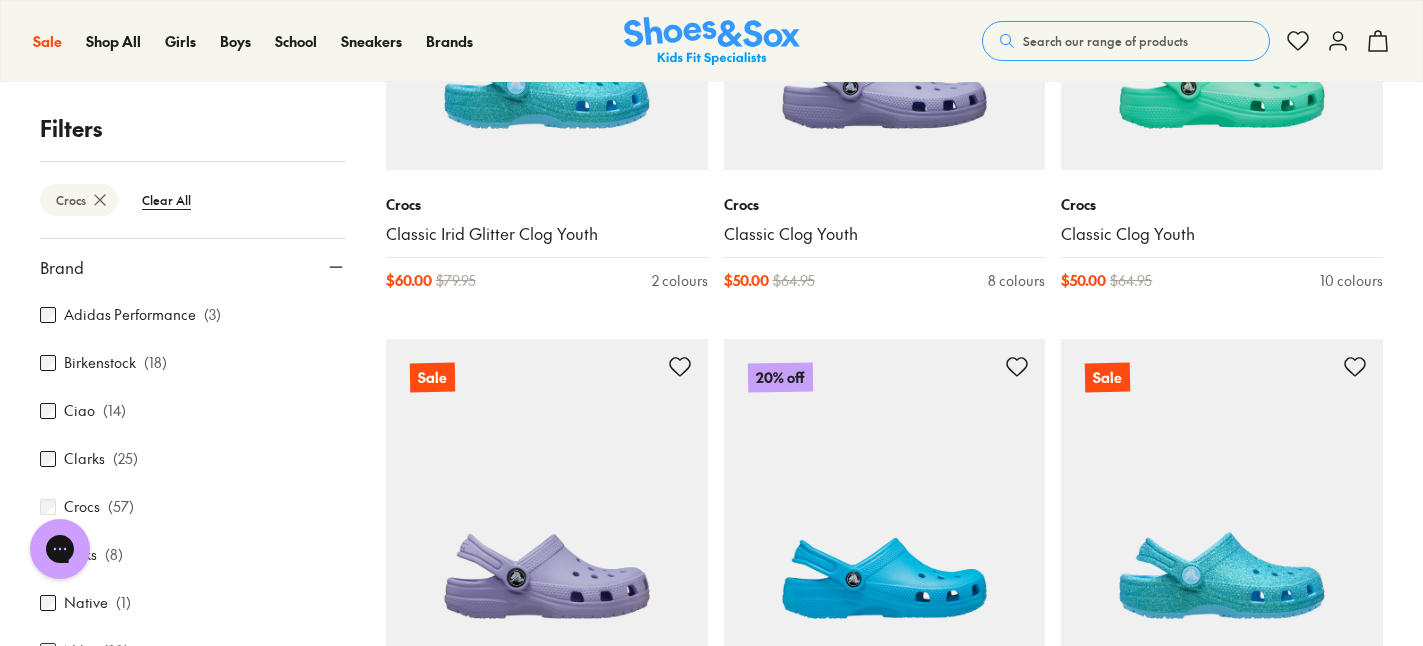 type on "***" 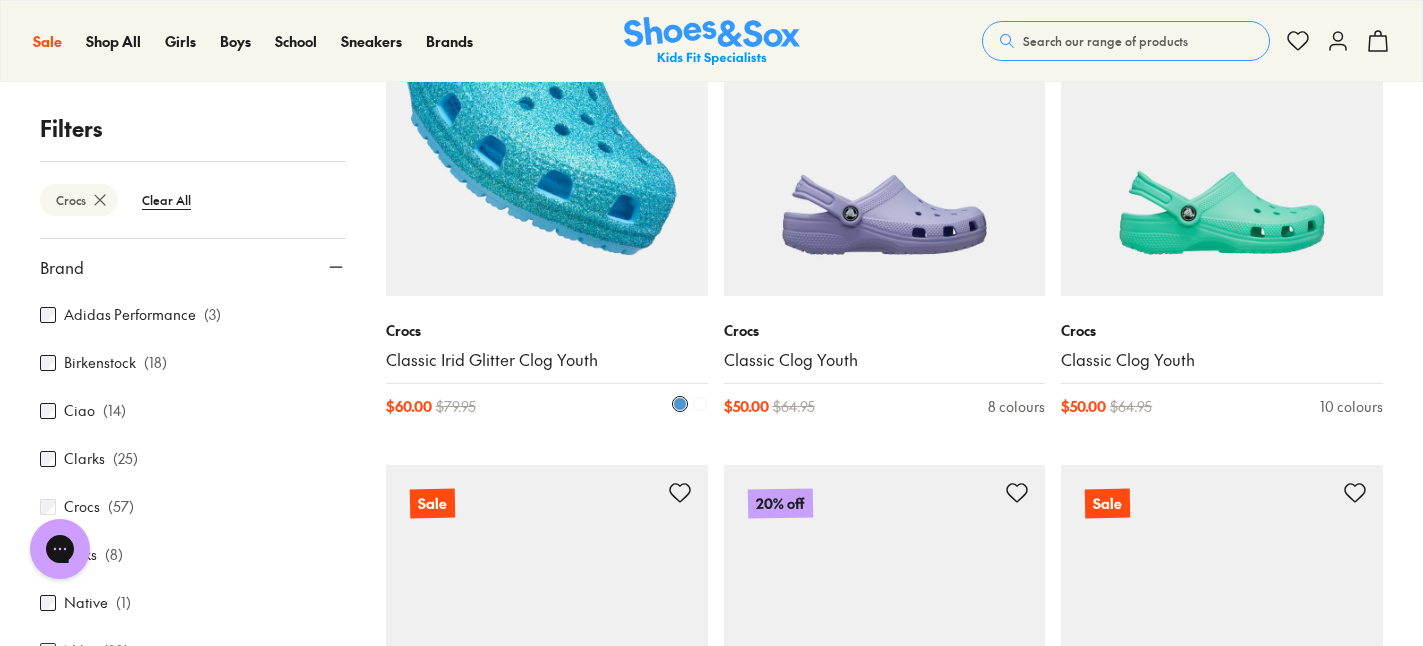 scroll, scrollTop: 7795, scrollLeft: 0, axis: vertical 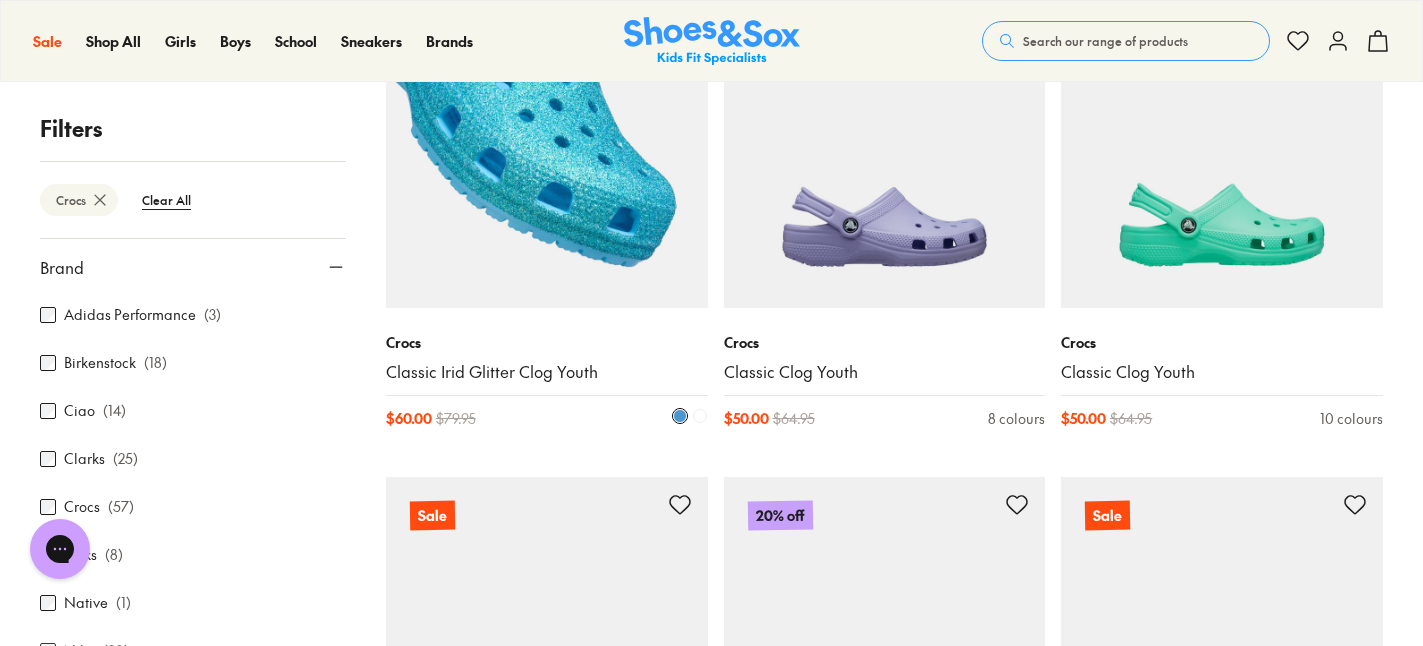 click at bounding box center [547, 147] 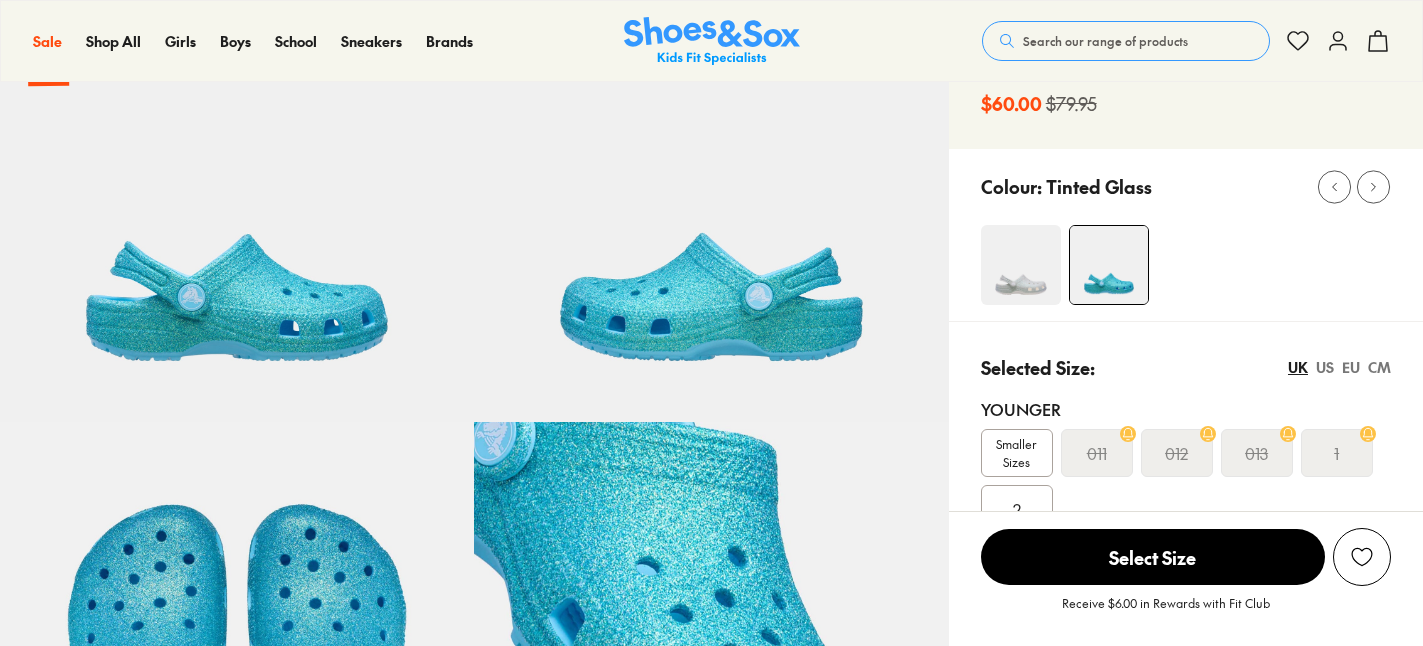 scroll, scrollTop: 174, scrollLeft: 0, axis: vertical 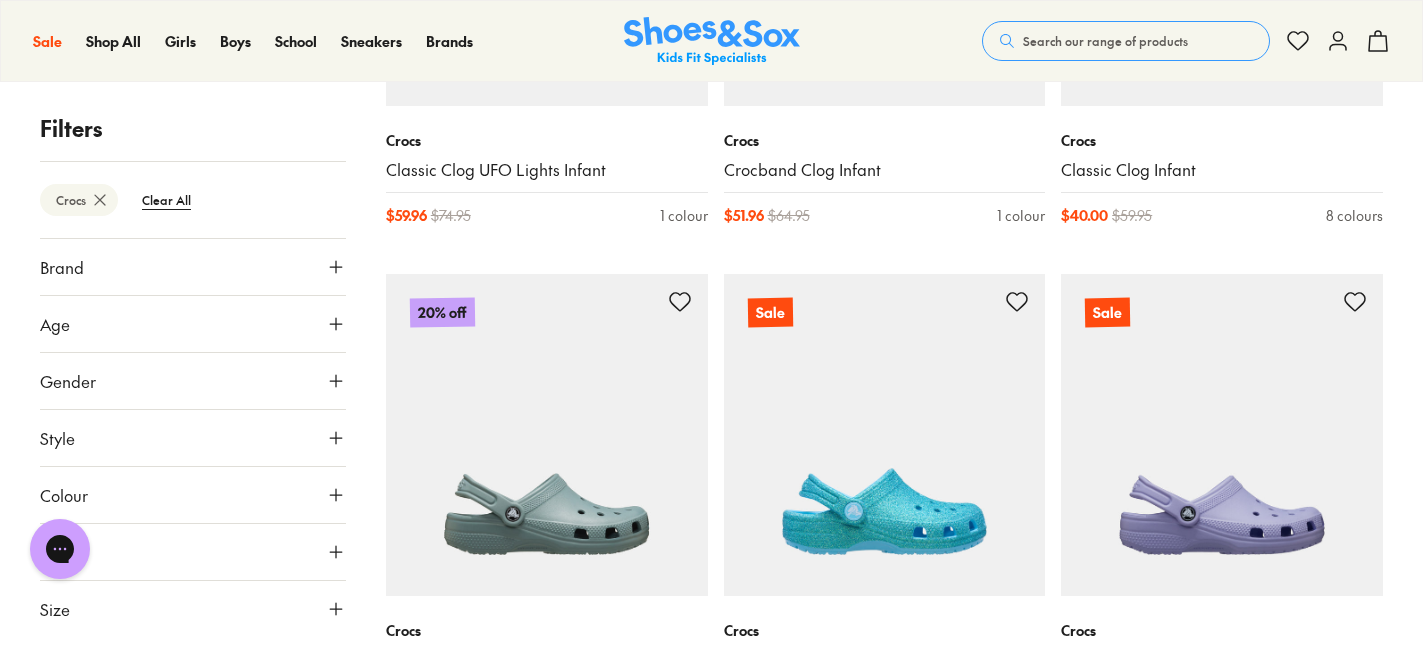 click 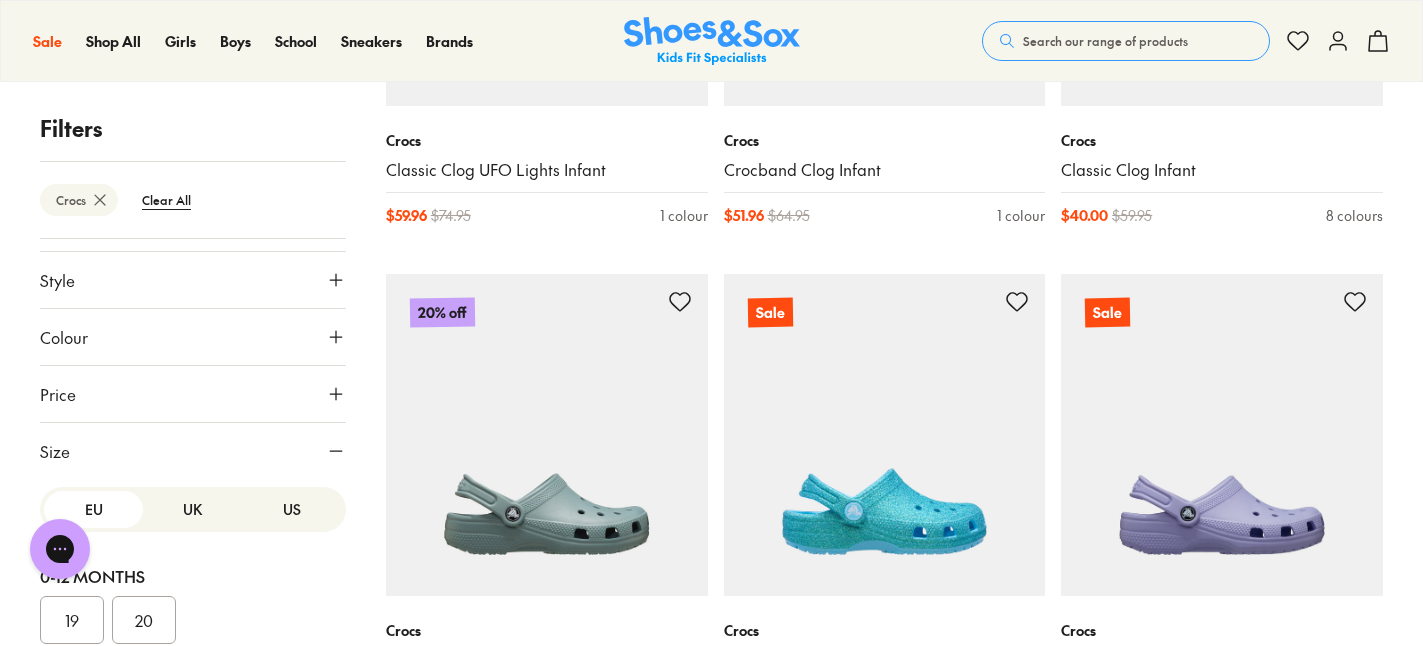 scroll, scrollTop: 167, scrollLeft: 0, axis: vertical 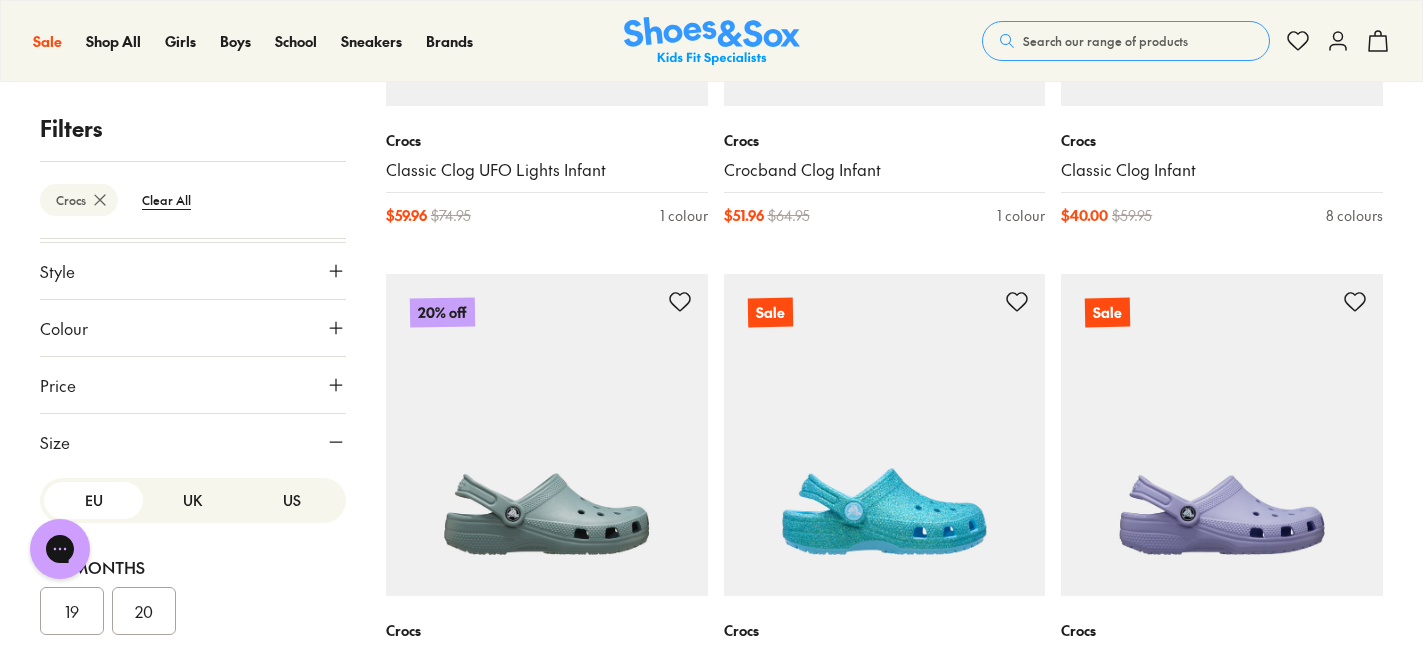 click on "UK" at bounding box center [192, 500] 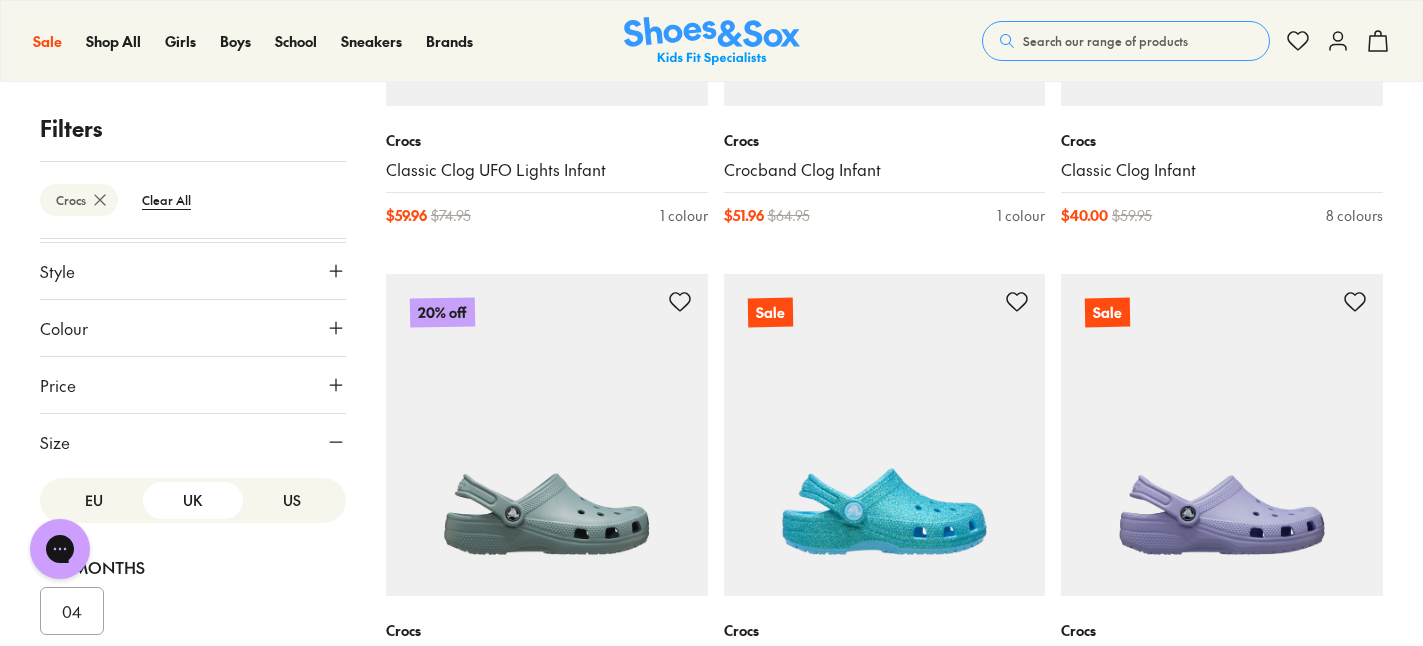 click on "US" at bounding box center (292, 500) 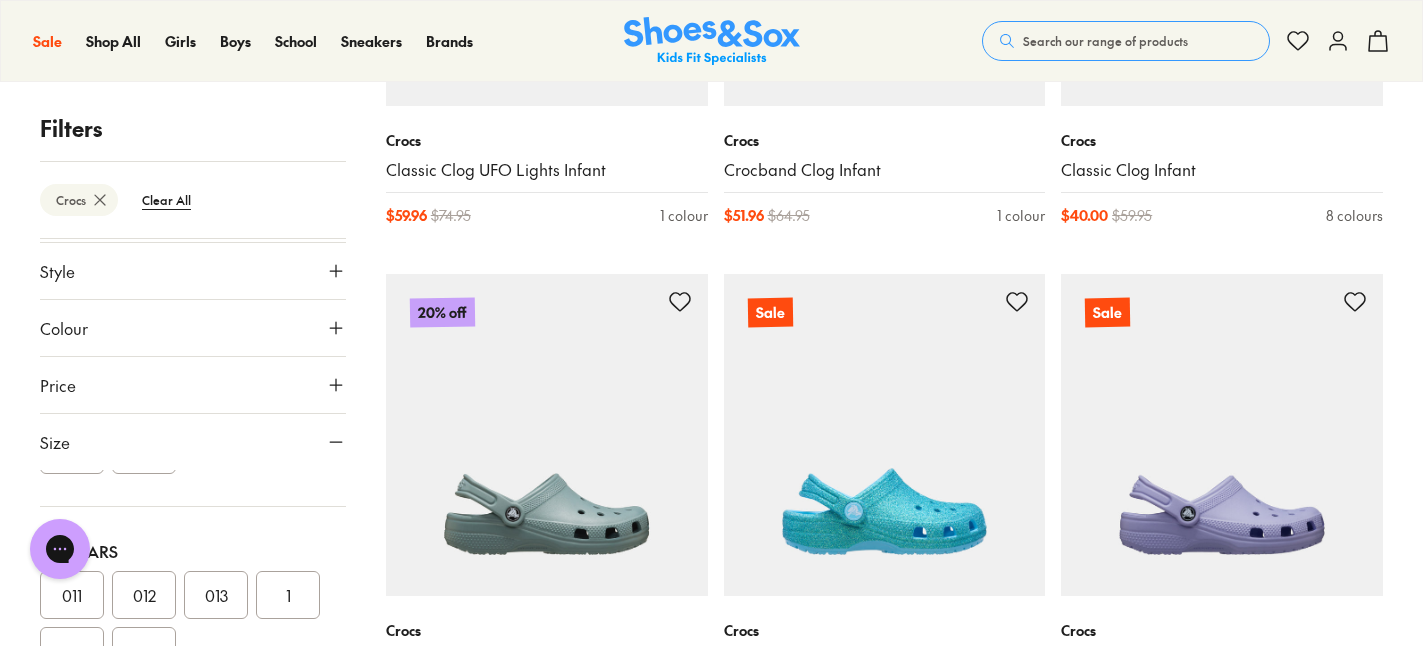 scroll, scrollTop: 406, scrollLeft: 0, axis: vertical 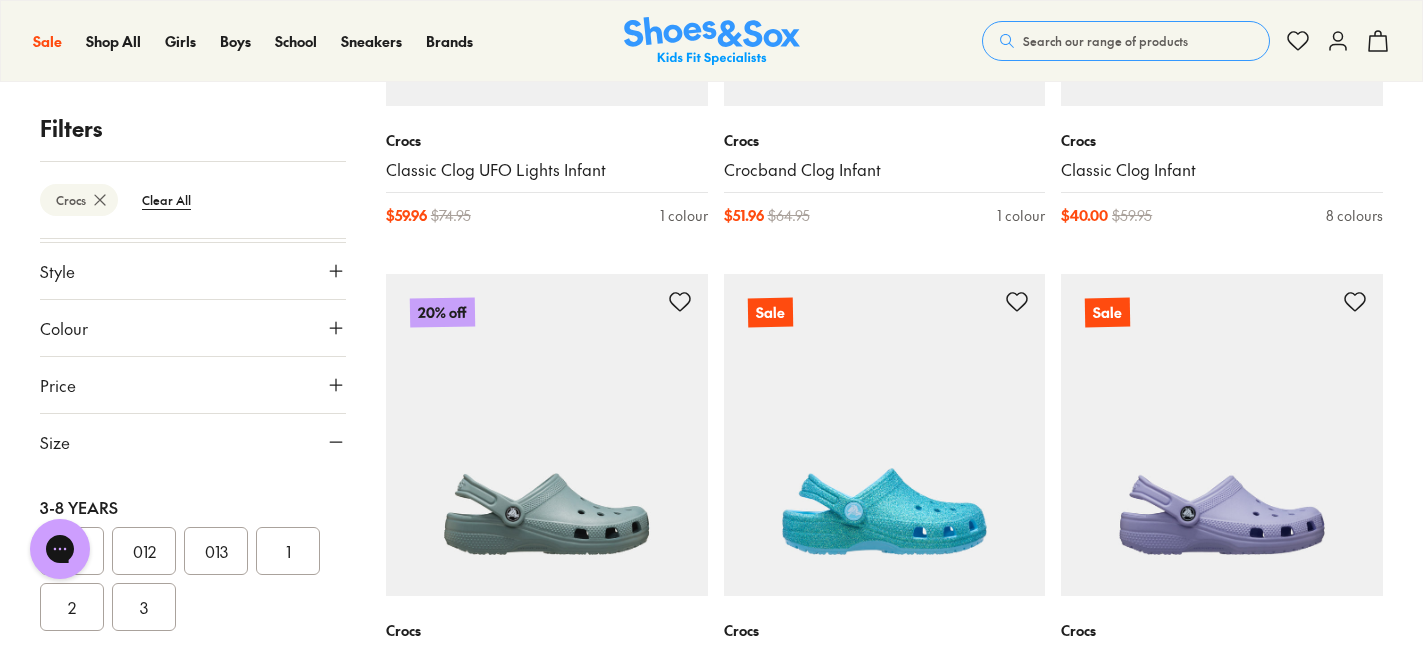 click on "012" at bounding box center [144, 551] 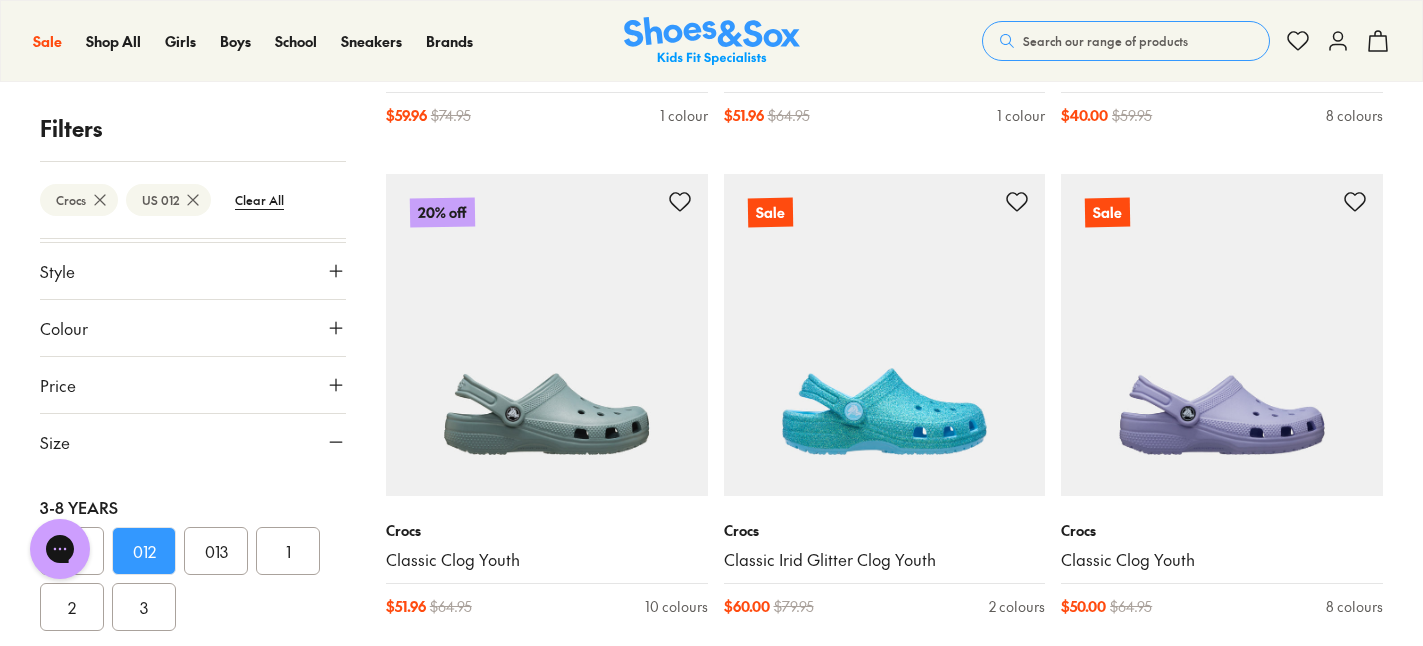 scroll, scrollTop: 281, scrollLeft: 0, axis: vertical 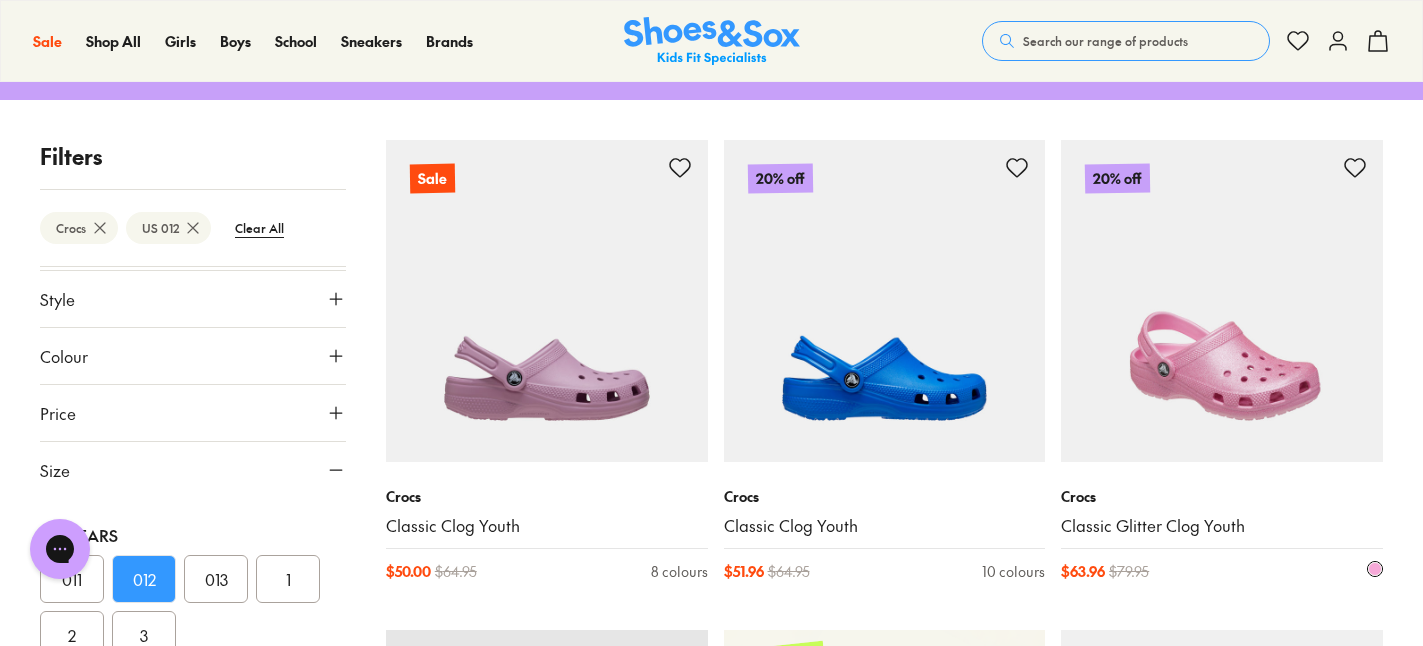 click at bounding box center [1222, 301] 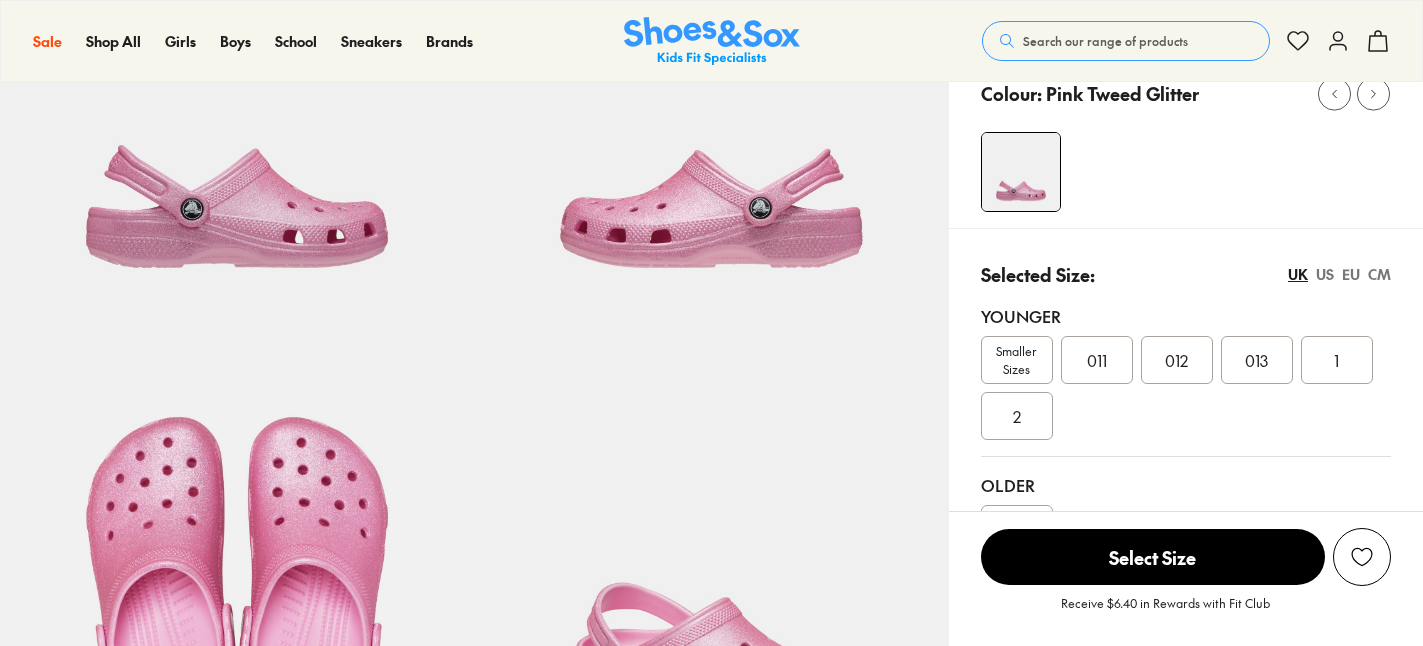 click on "011" at bounding box center [1097, 360] 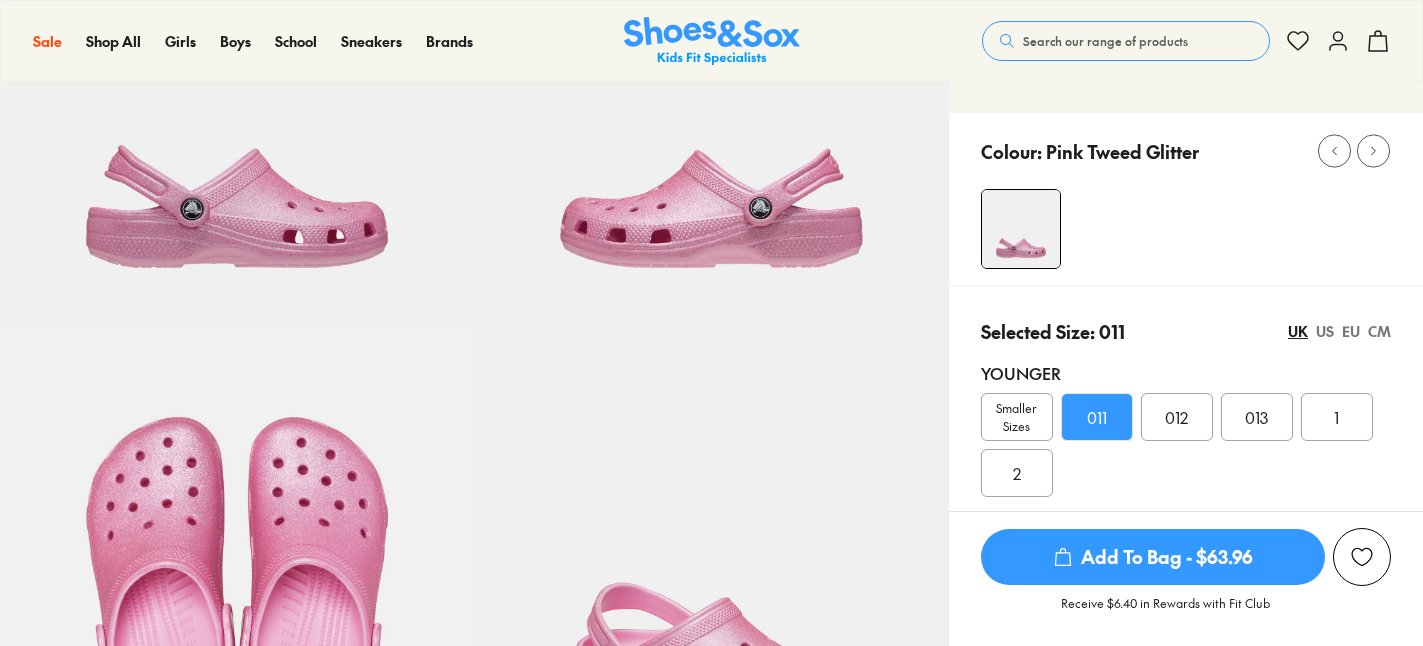 scroll, scrollTop: 267, scrollLeft: 0, axis: vertical 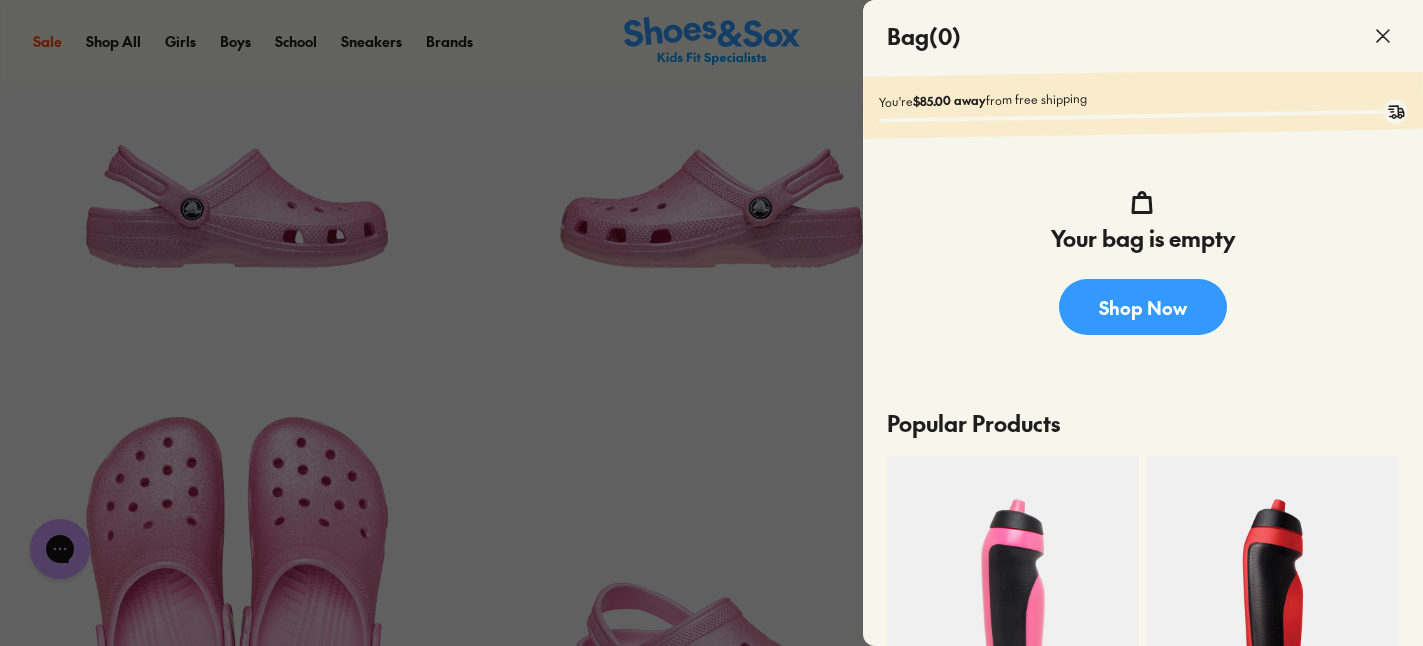 click 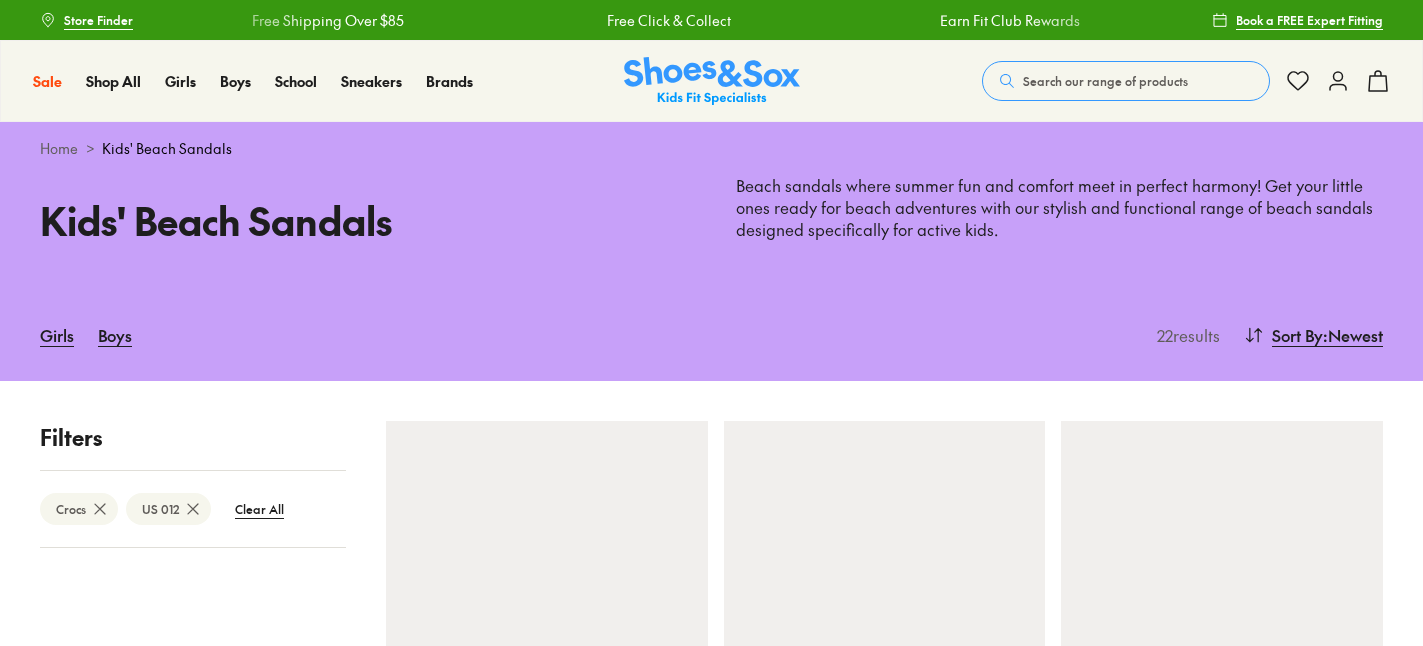 scroll, scrollTop: 0, scrollLeft: 0, axis: both 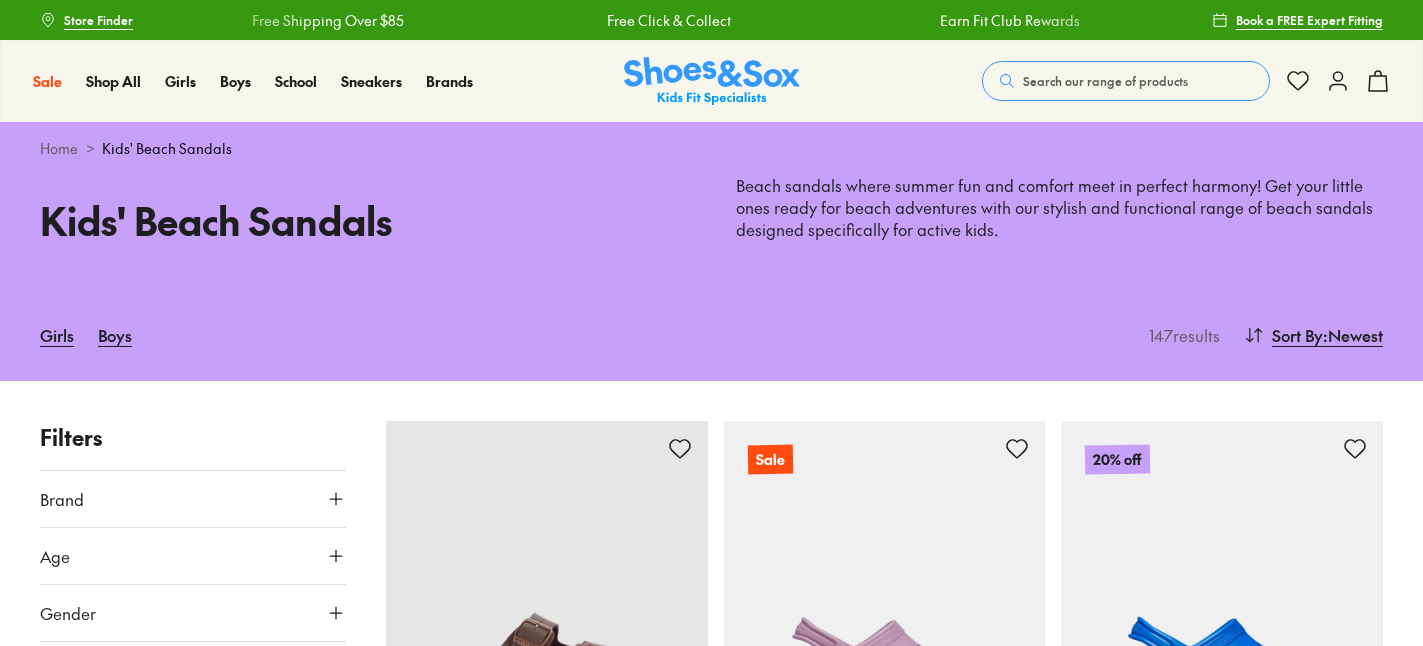 type on "***" 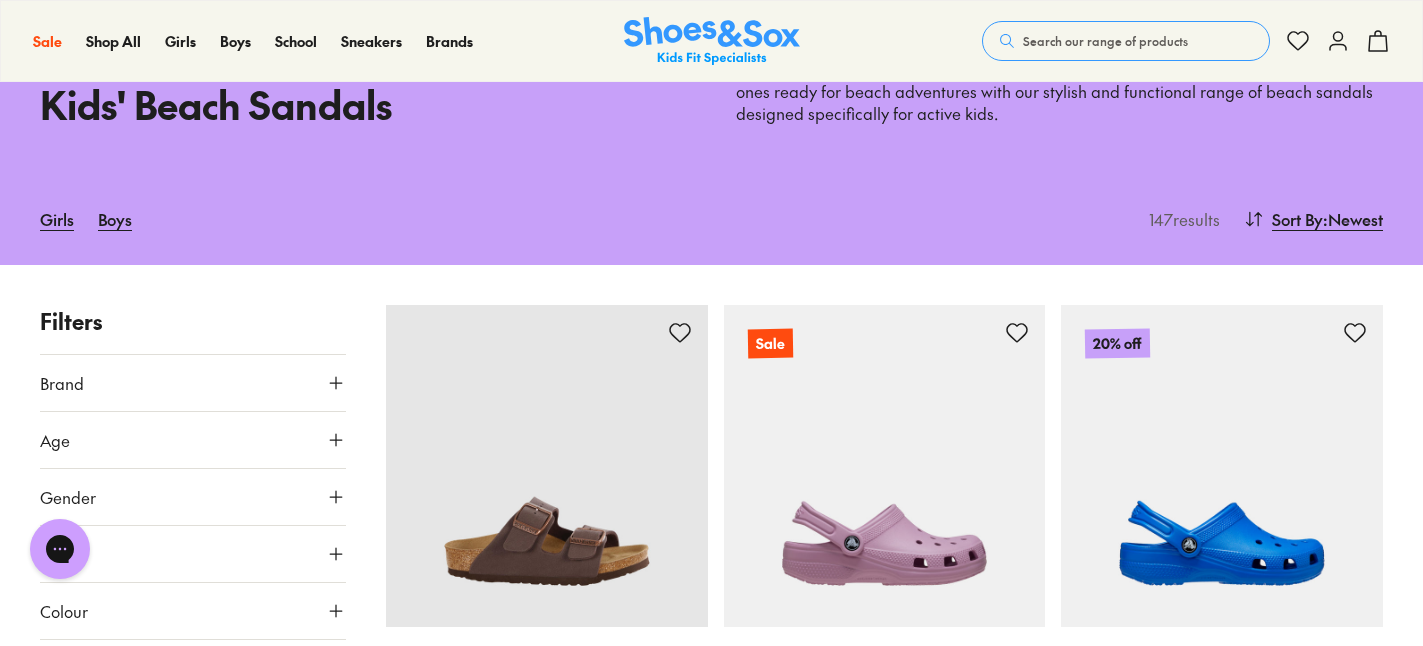 scroll, scrollTop: 0, scrollLeft: 0, axis: both 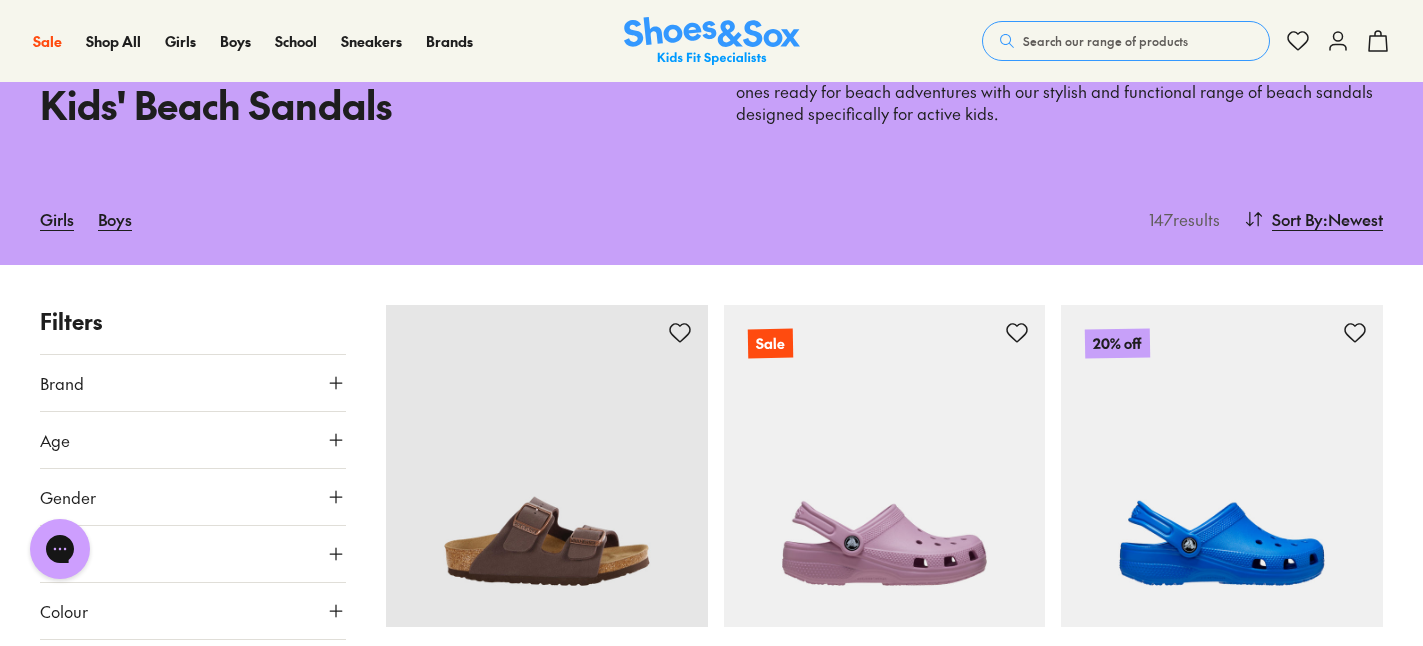 click on "Search our range of products" at bounding box center [1126, 41] 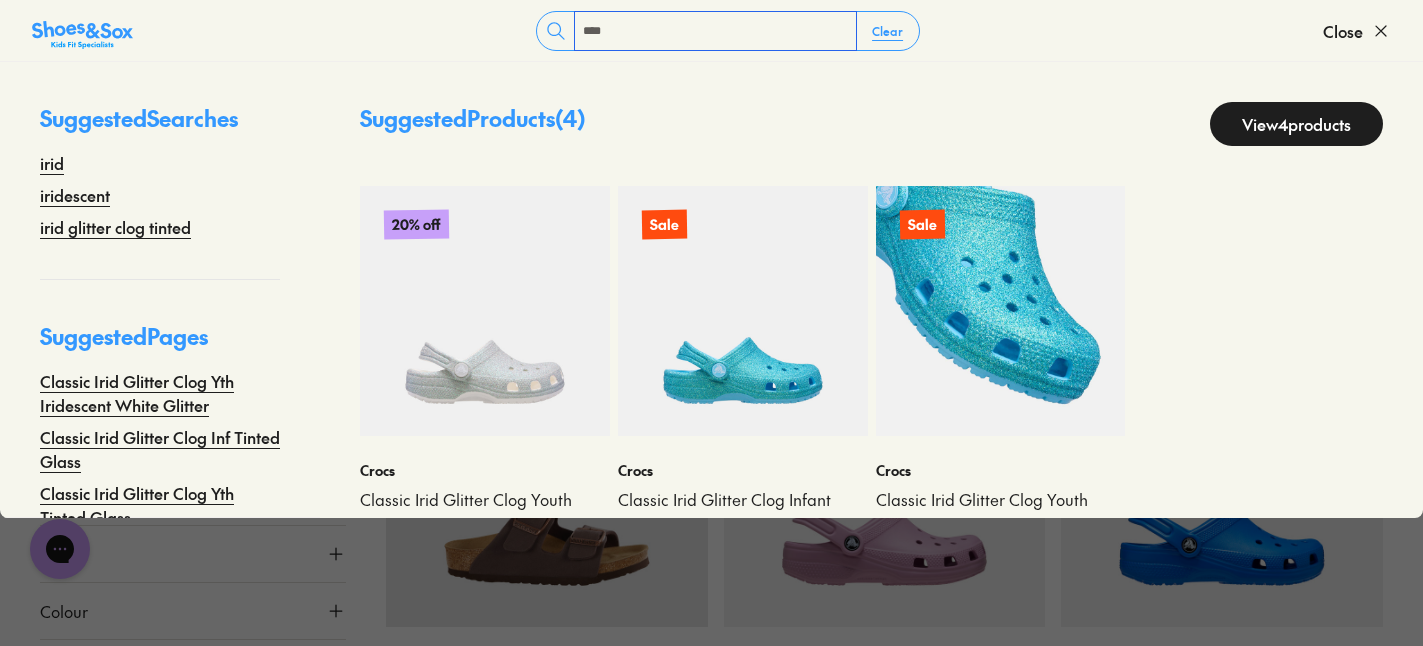 type on "****" 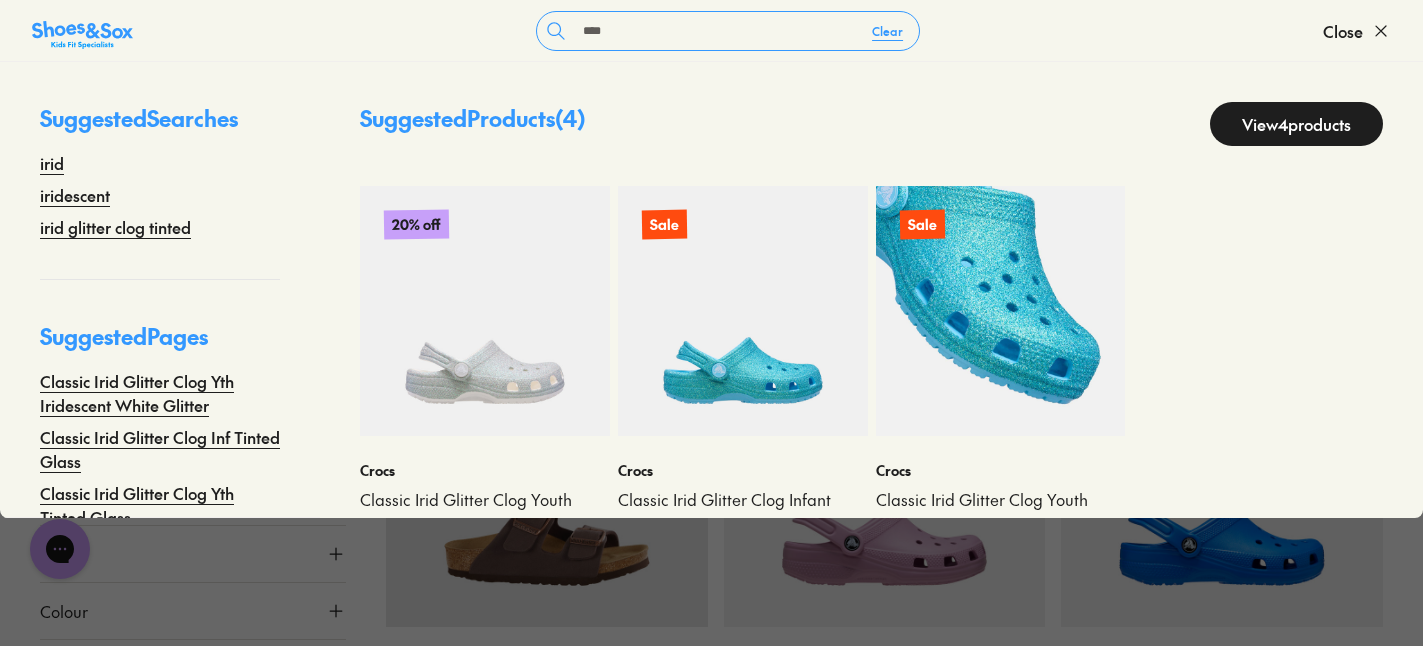 click at bounding box center (1001, 311) 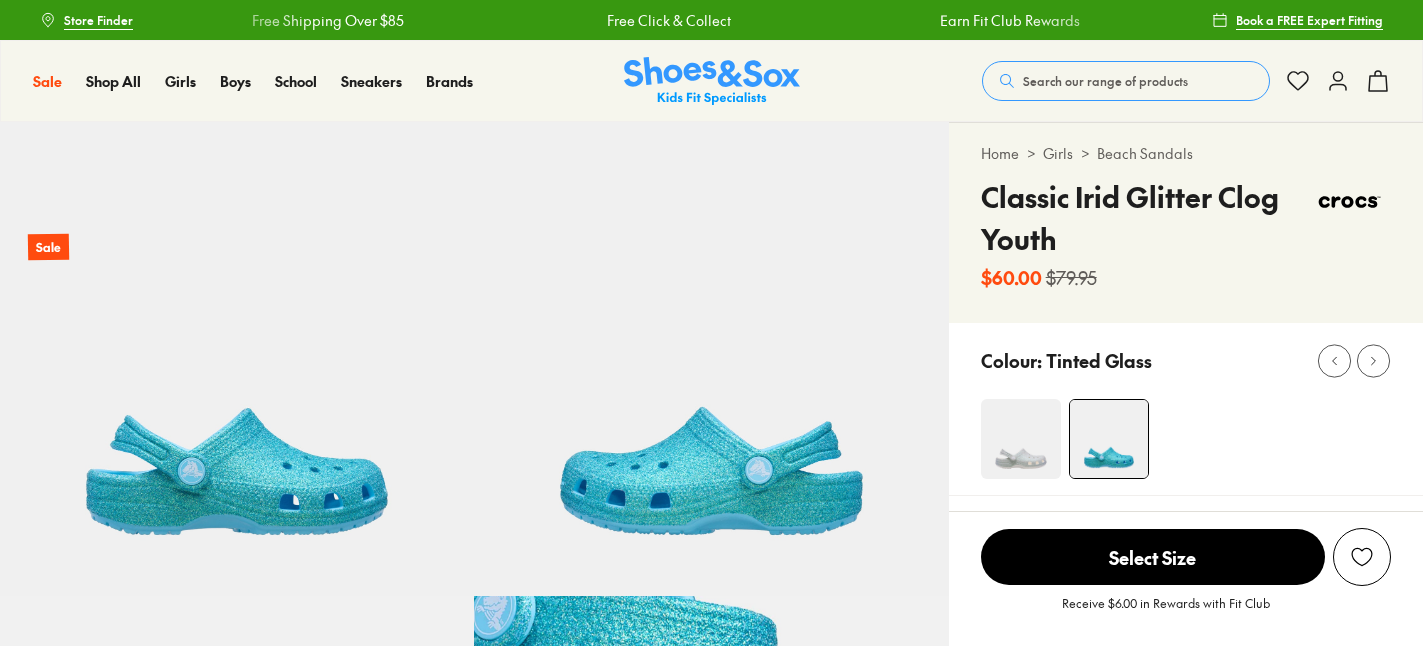 scroll, scrollTop: 0, scrollLeft: 0, axis: both 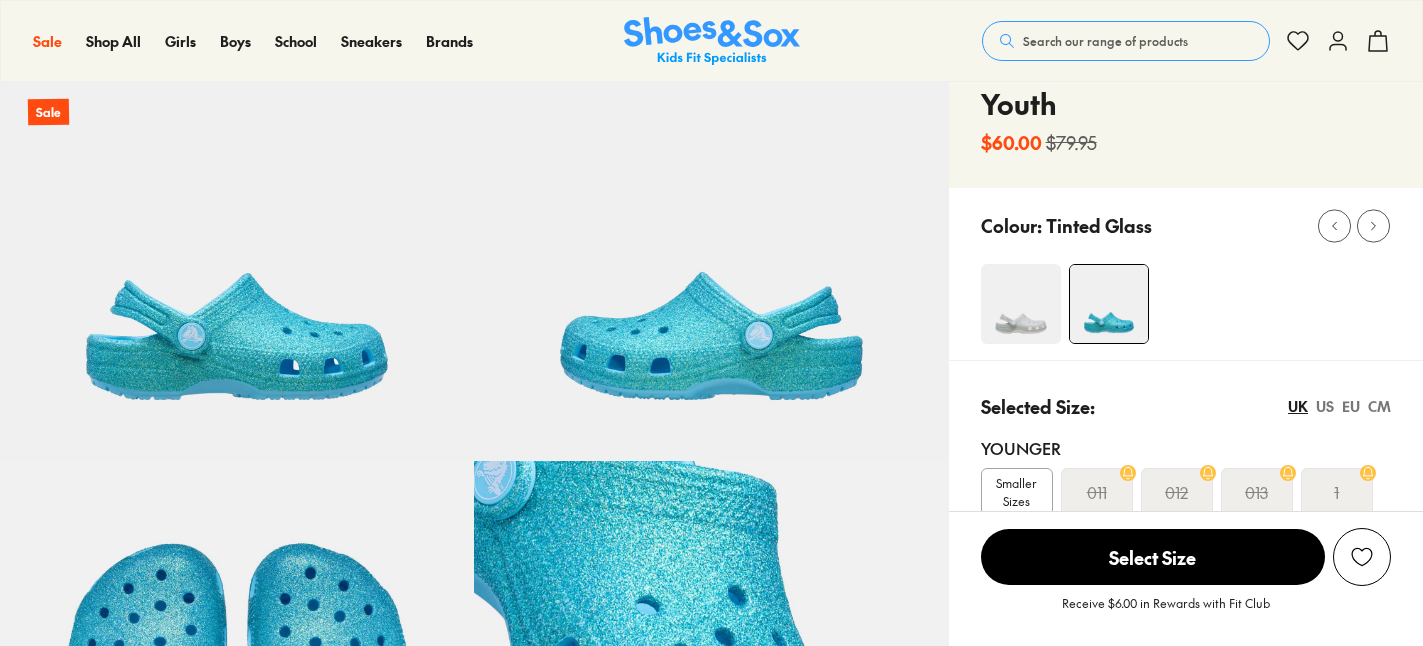 select on "*" 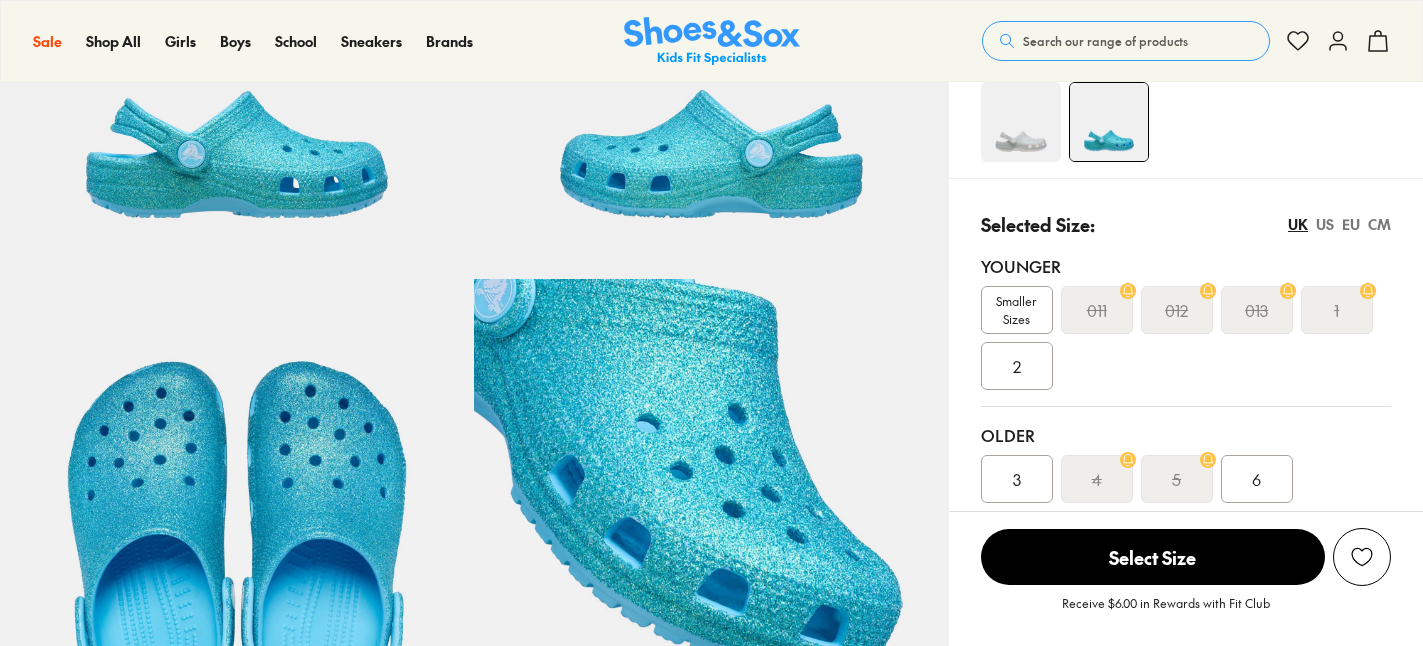 scroll, scrollTop: 0, scrollLeft: 0, axis: both 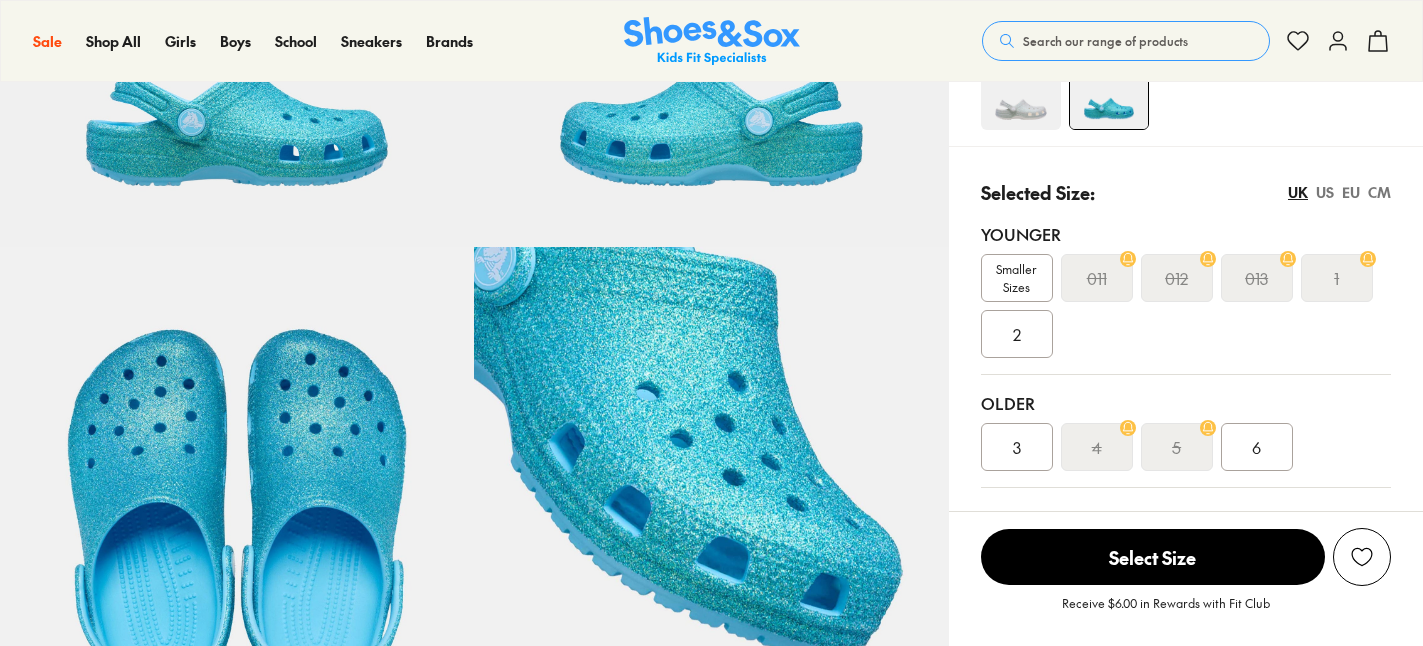 click on "012" at bounding box center [1177, 278] 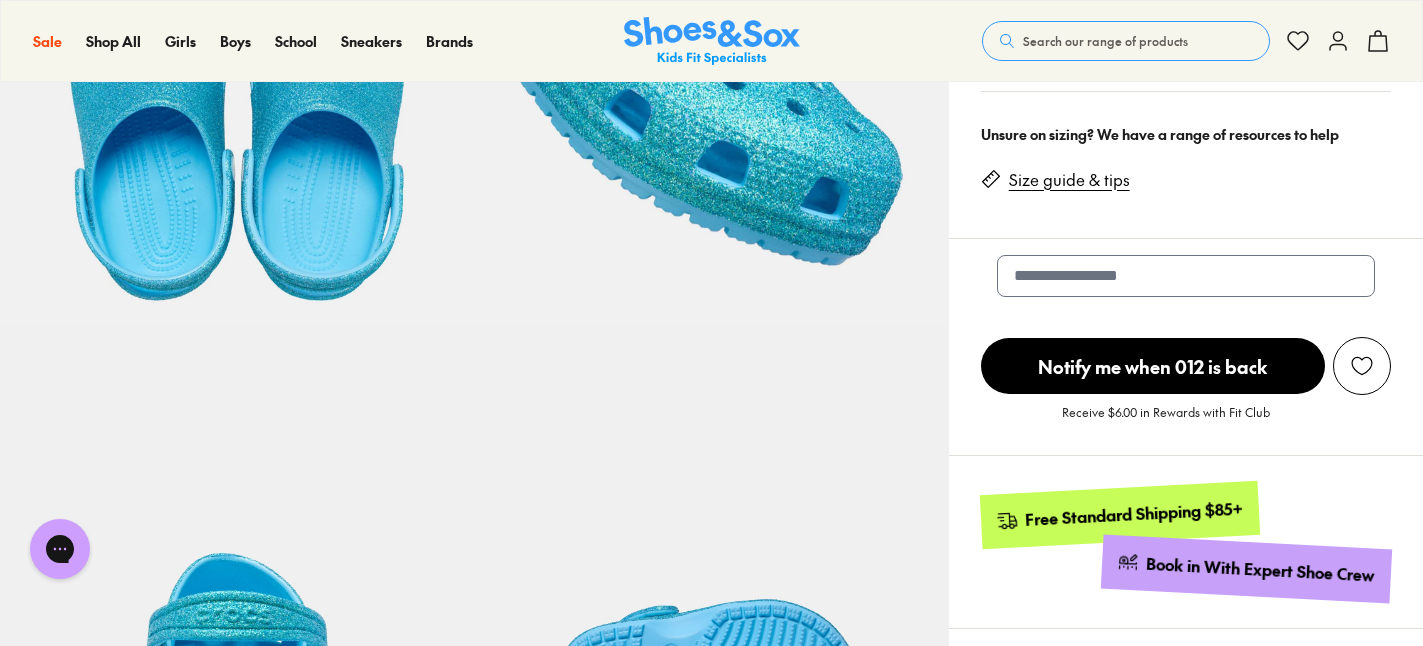 scroll, scrollTop: 774, scrollLeft: 0, axis: vertical 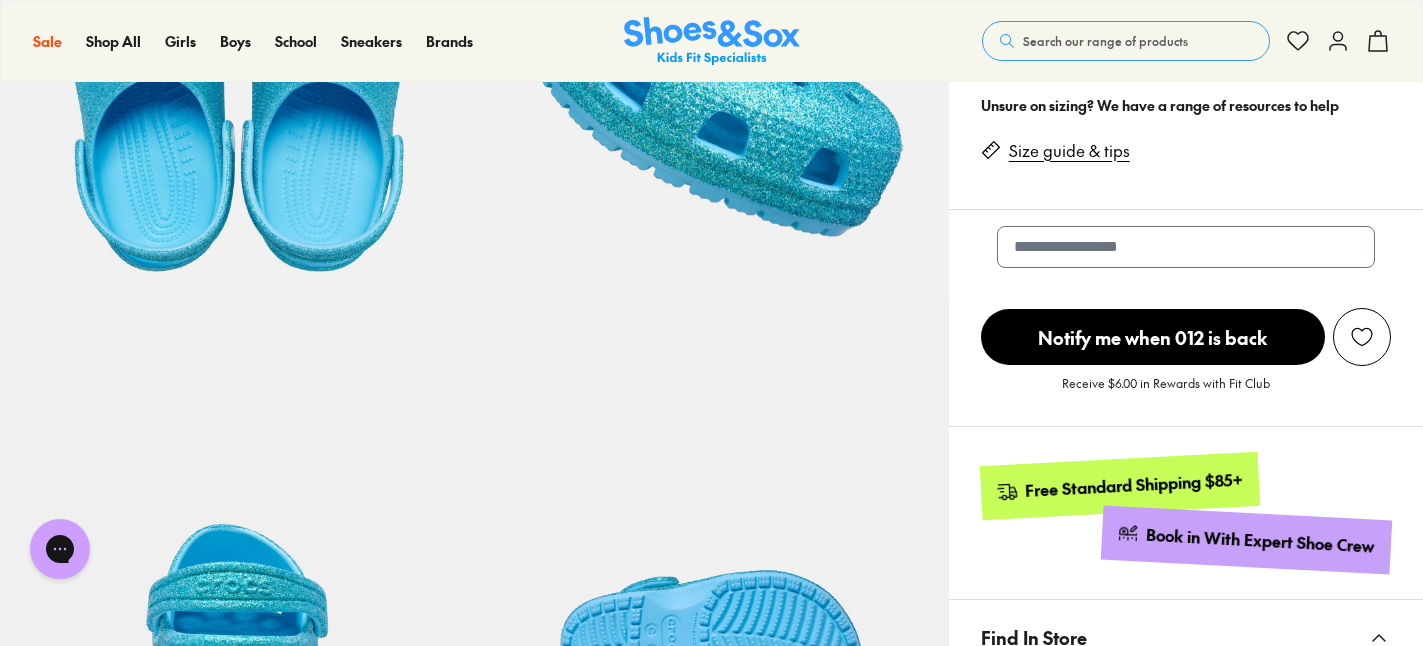click on "Notify me when 012 is back" at bounding box center [1153, 337] 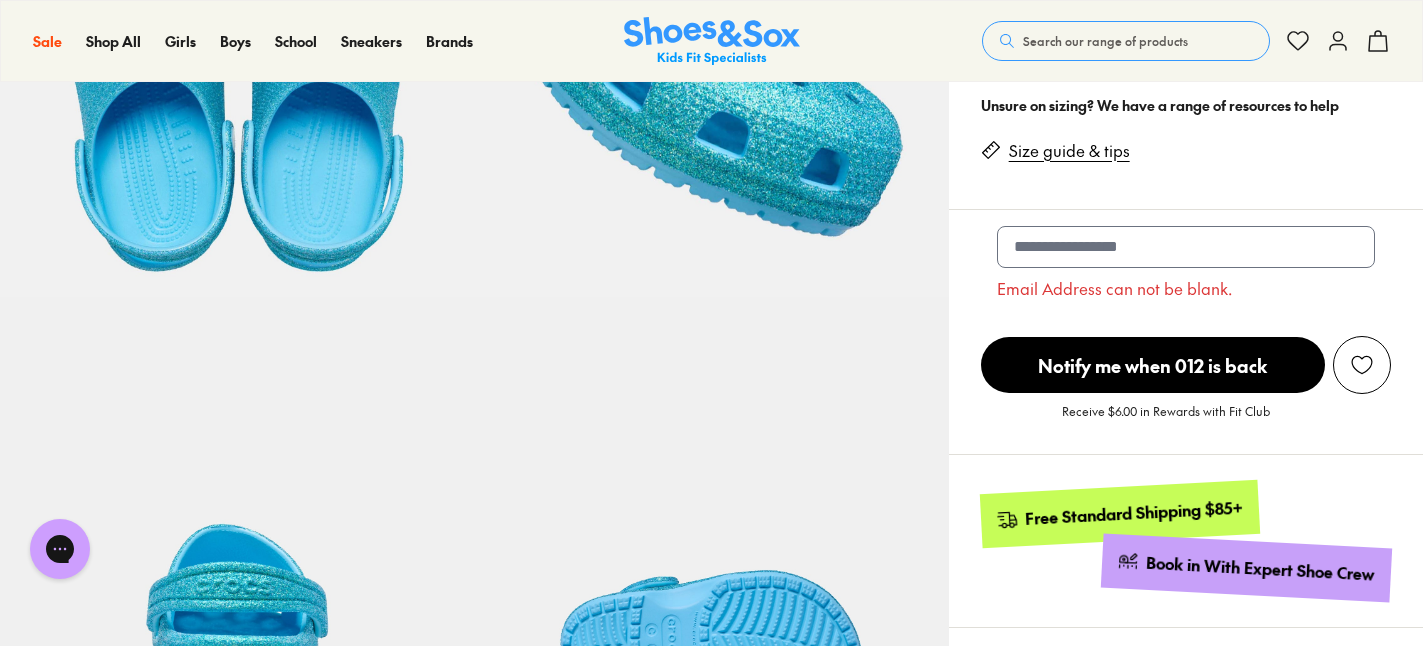 scroll, scrollTop: 1079, scrollLeft: 0, axis: vertical 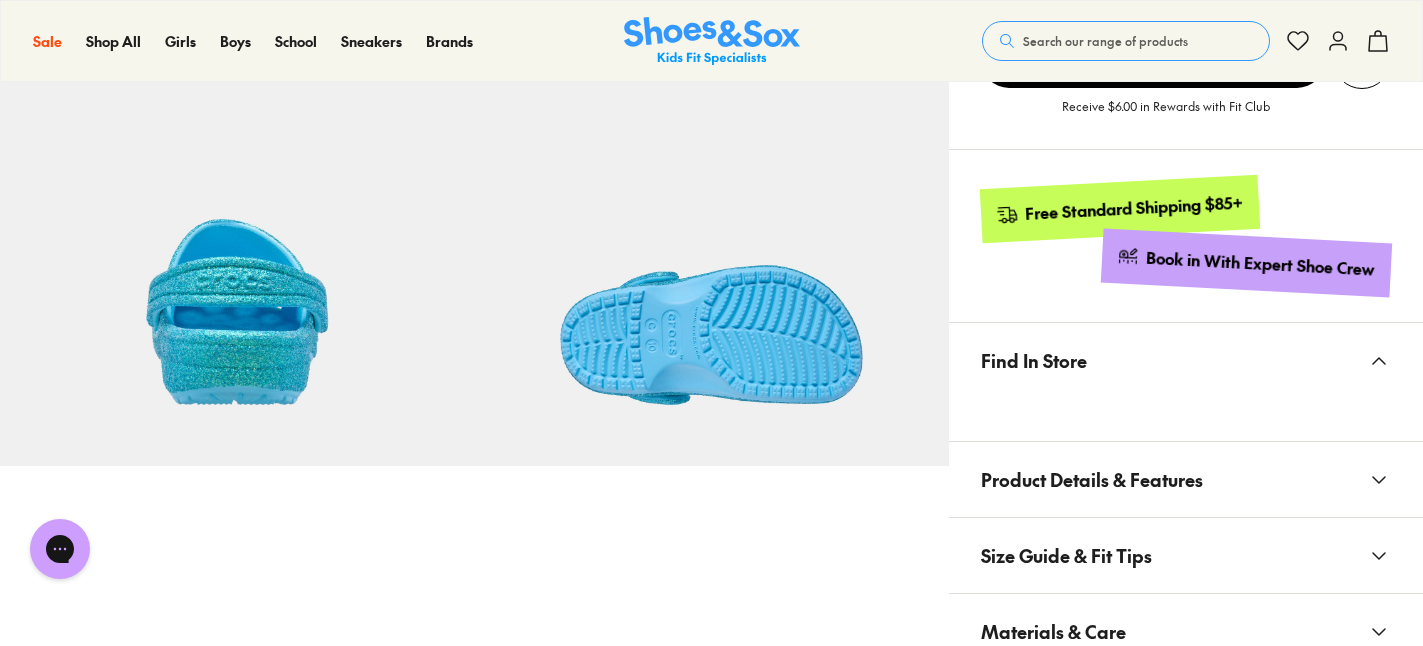 click on "Find In Store" at bounding box center (1034, 360) 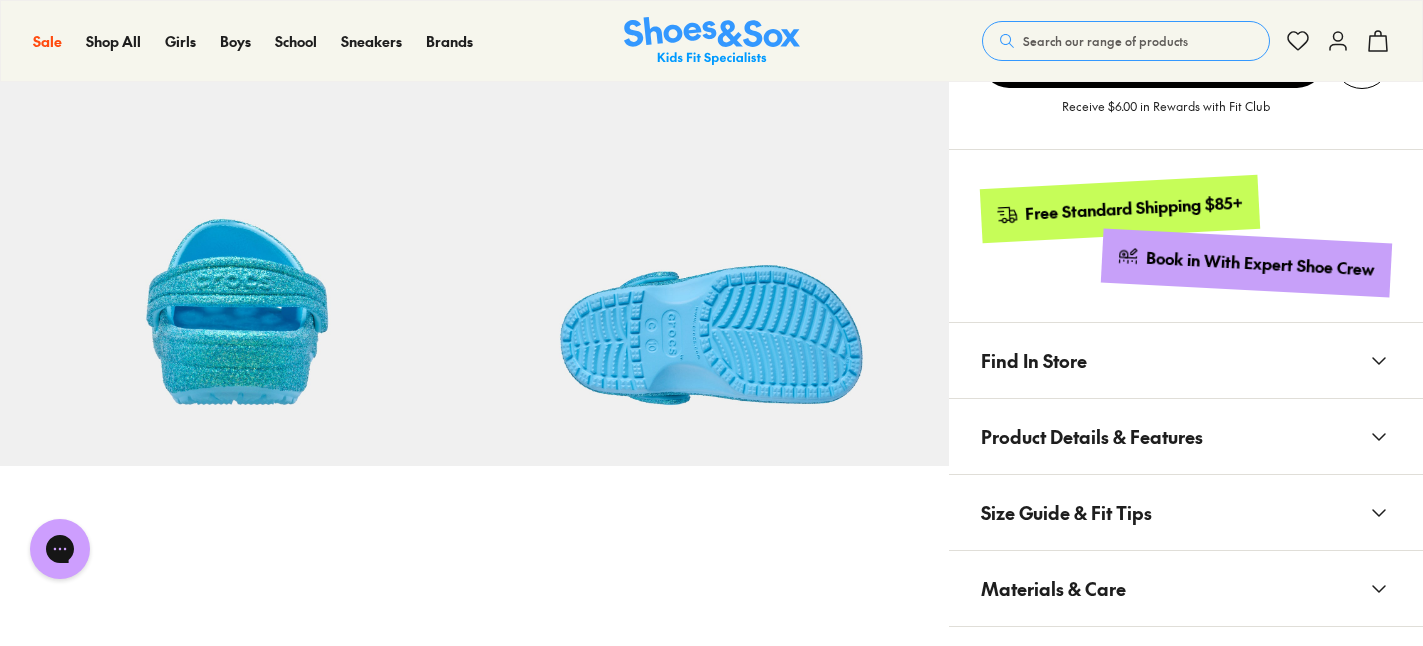click on "Find In Store" at bounding box center [1034, 360] 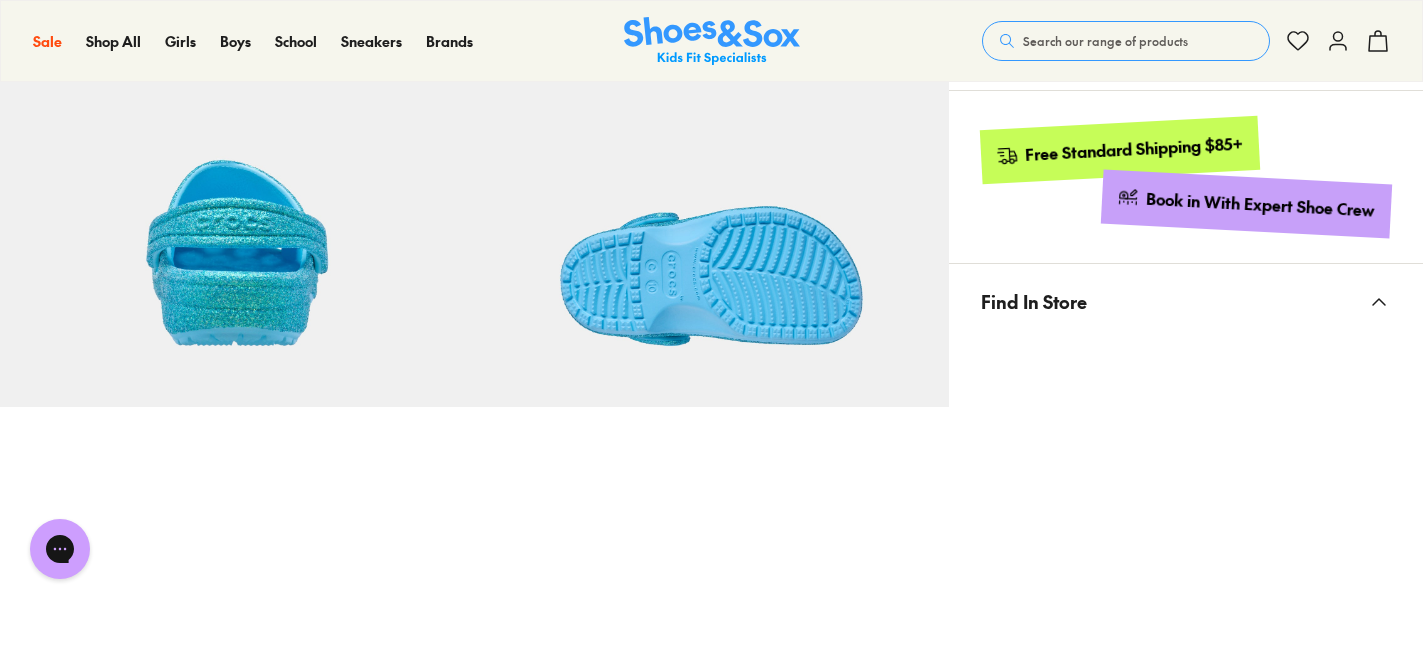scroll, scrollTop: 1143, scrollLeft: 0, axis: vertical 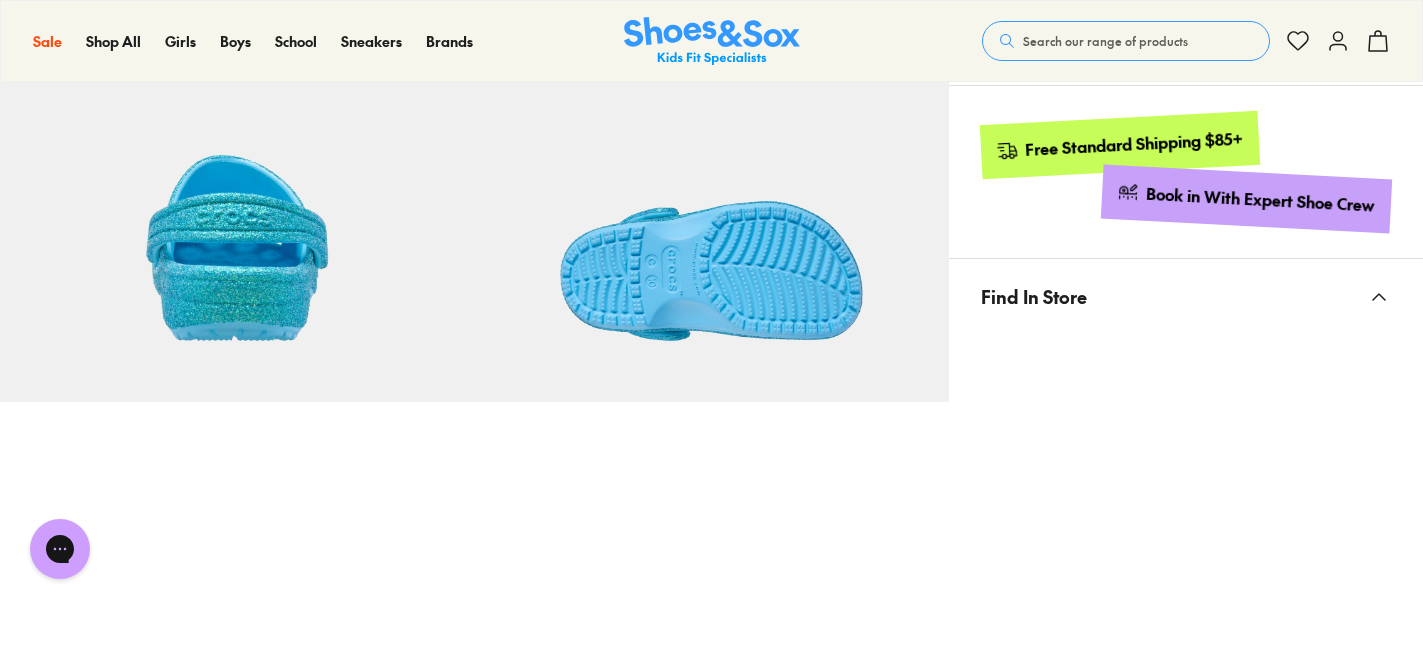 click on "Find In Store" at bounding box center [1034, 296] 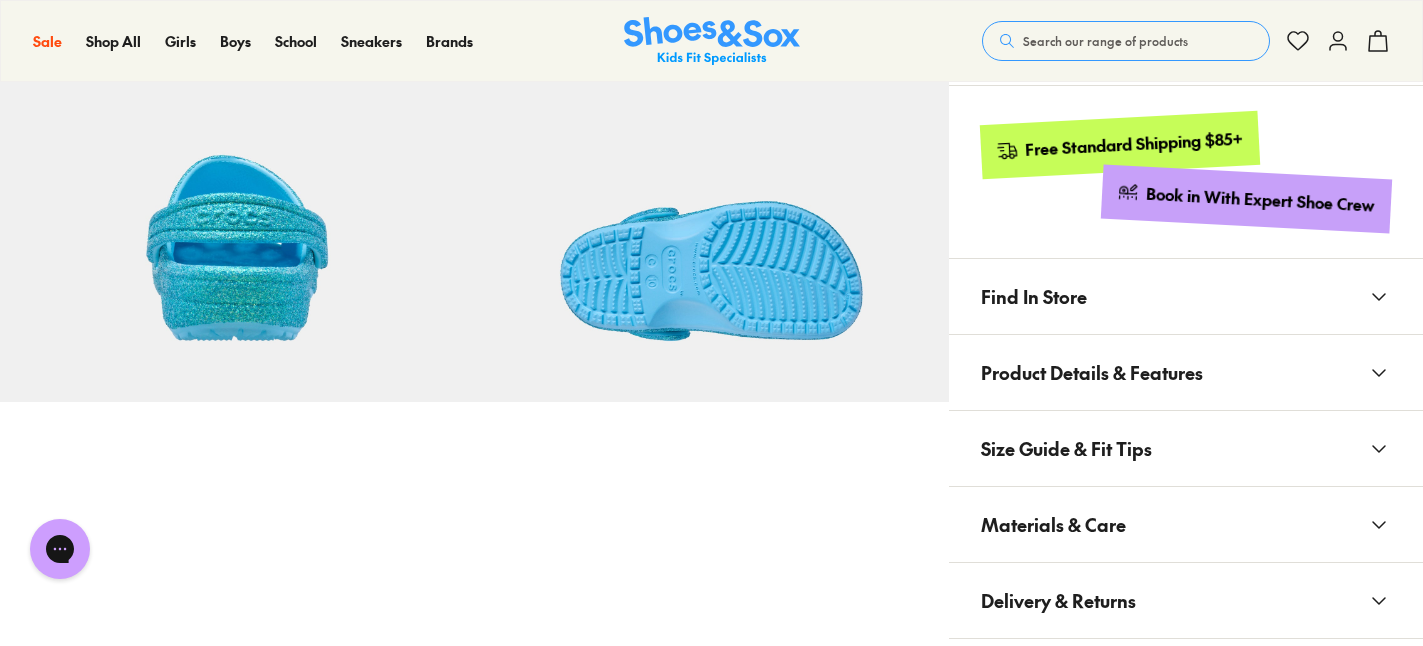 click on "Find In Store" at bounding box center [1034, 296] 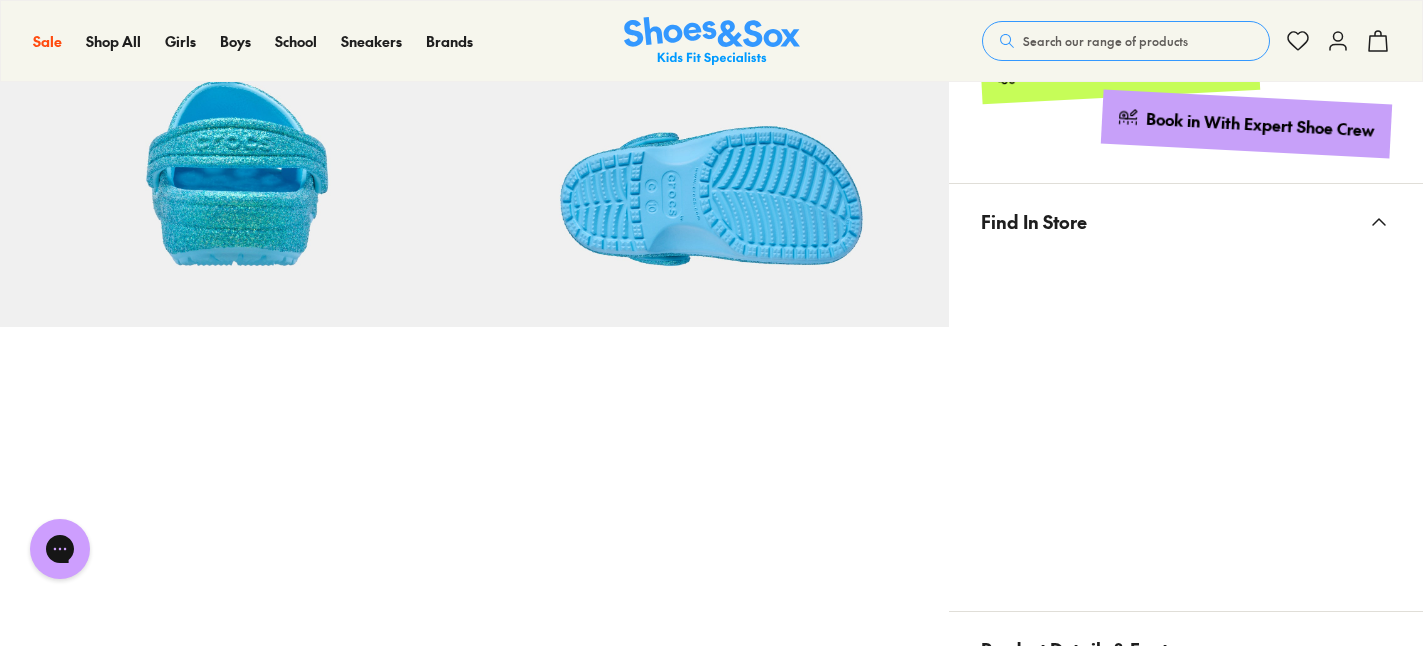 scroll, scrollTop: 1212, scrollLeft: 0, axis: vertical 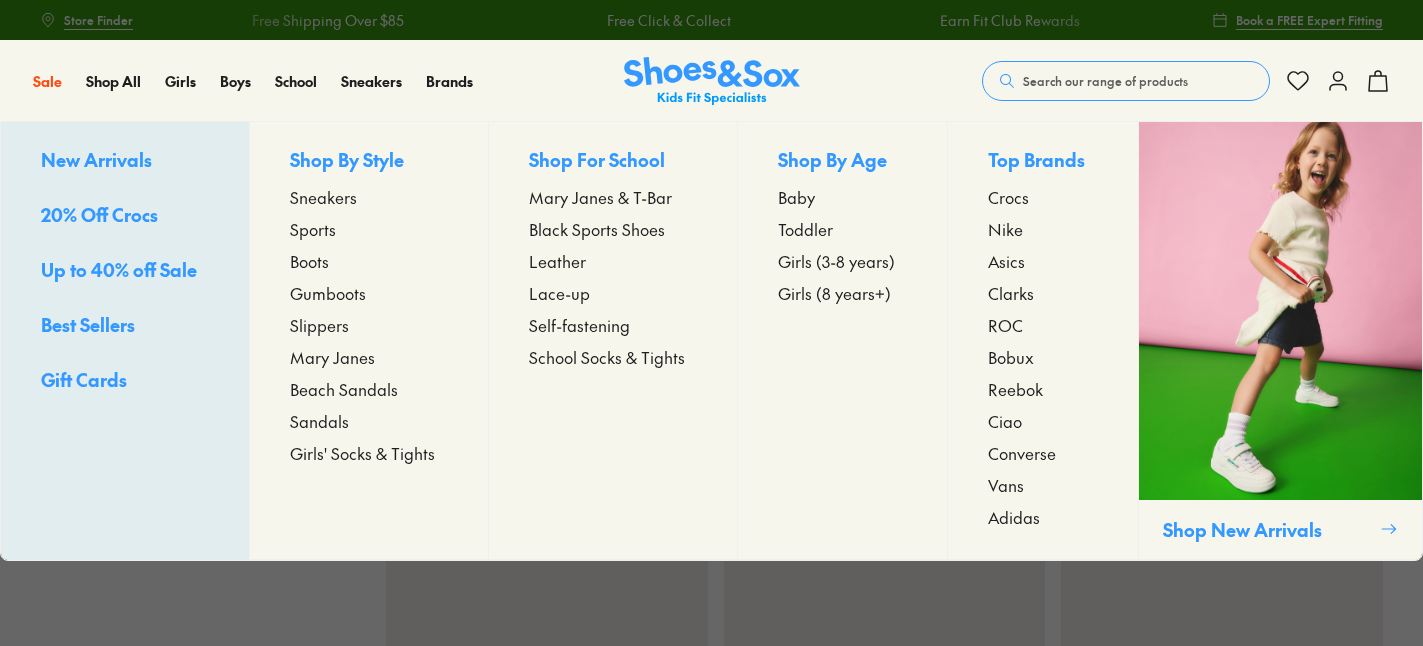 click on "20% Off Crocs" at bounding box center [99, 214] 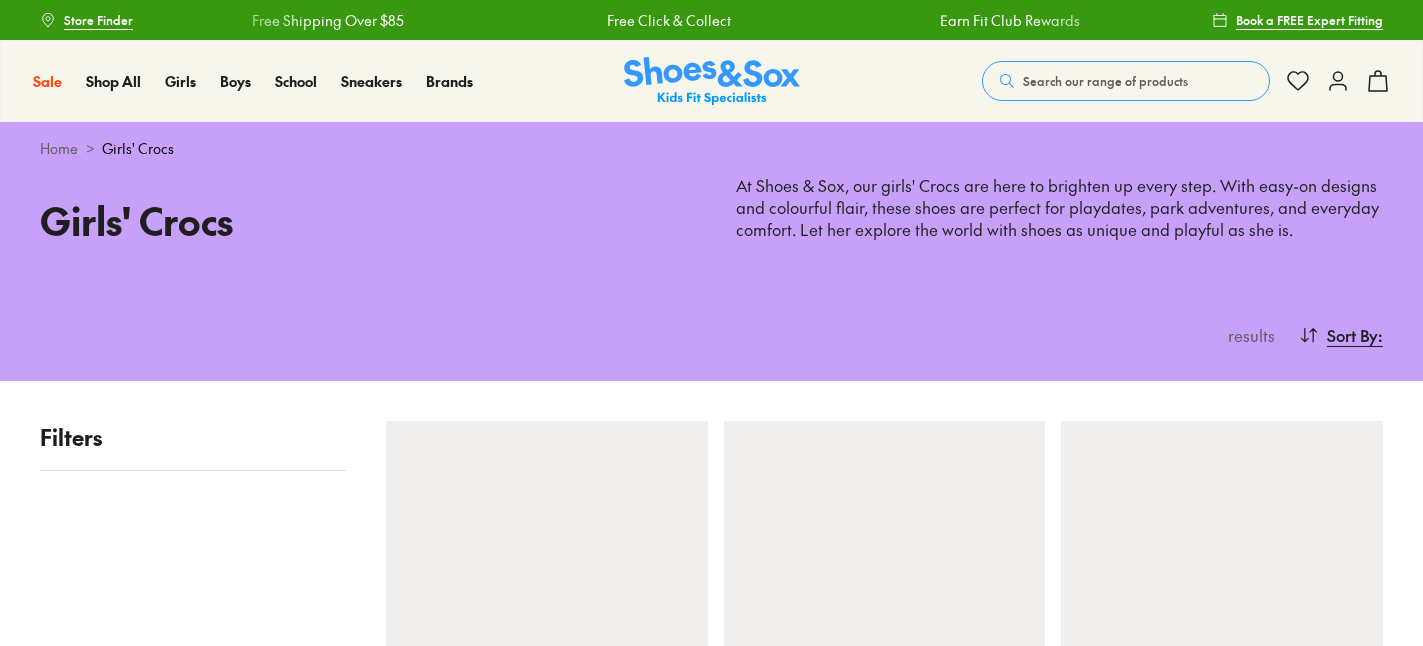 scroll, scrollTop: 0, scrollLeft: 0, axis: both 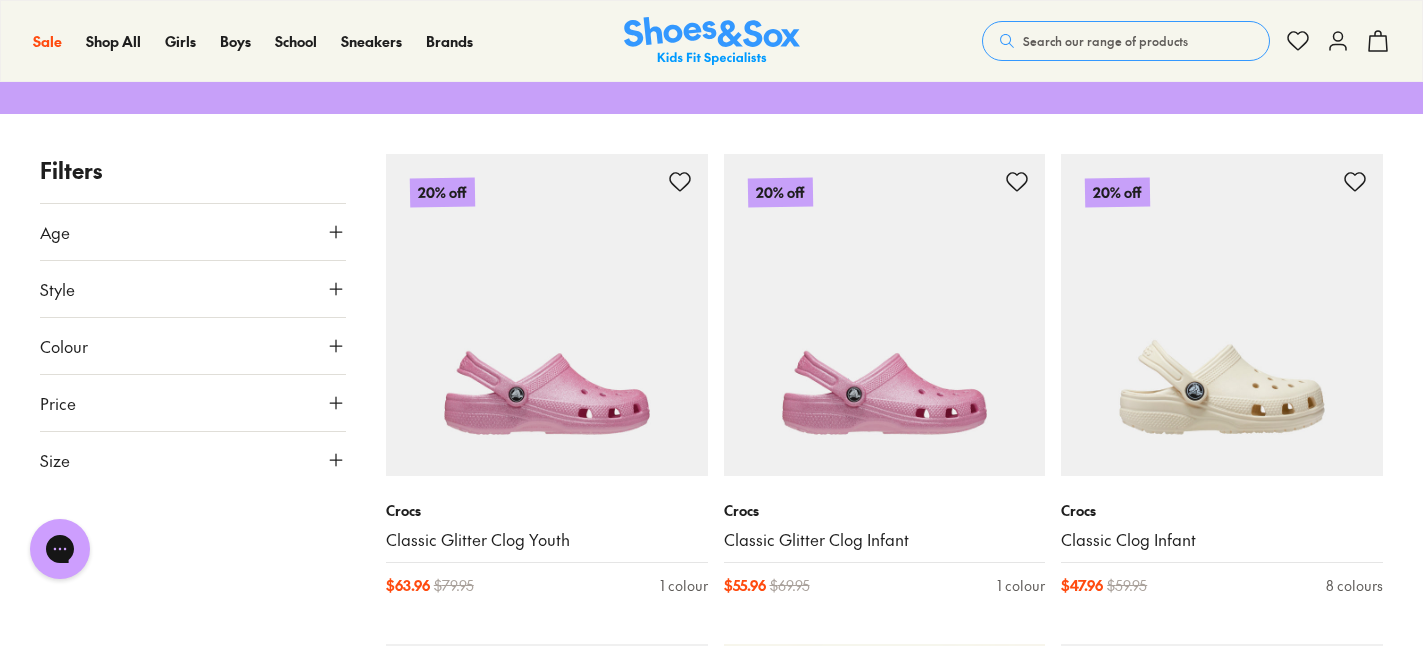 click 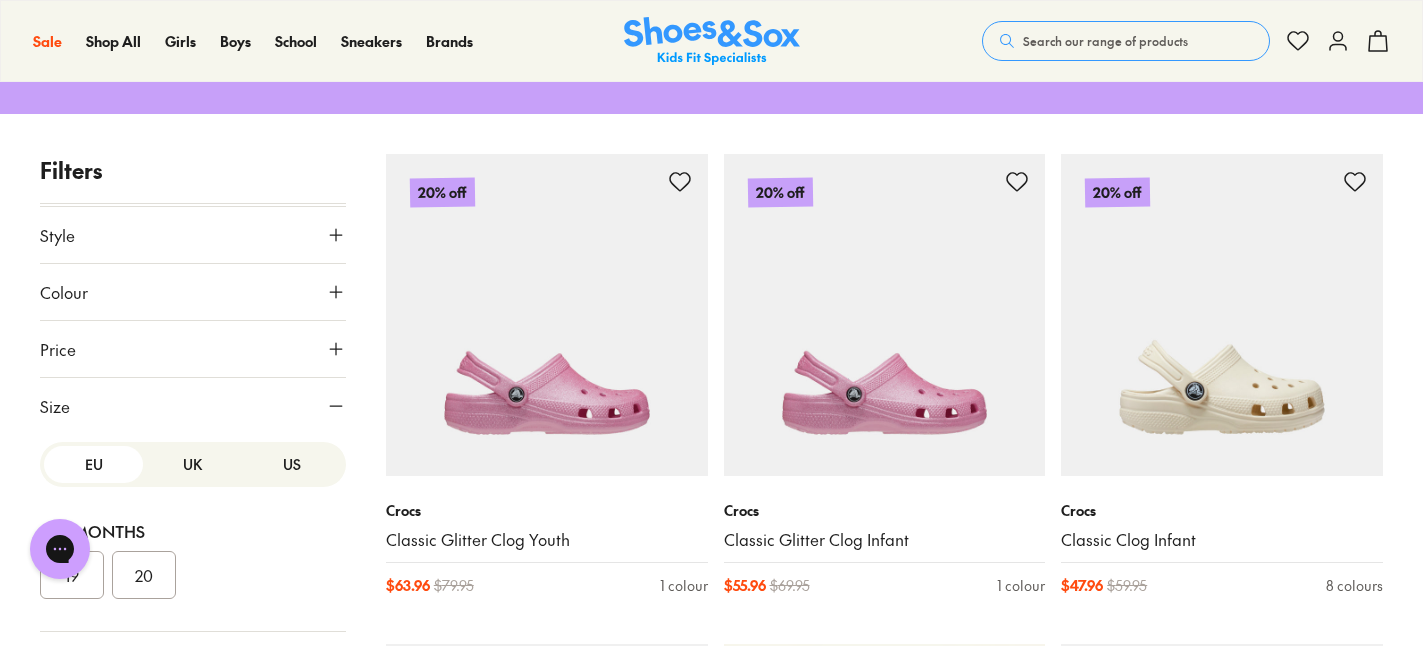 scroll, scrollTop: 126, scrollLeft: 0, axis: vertical 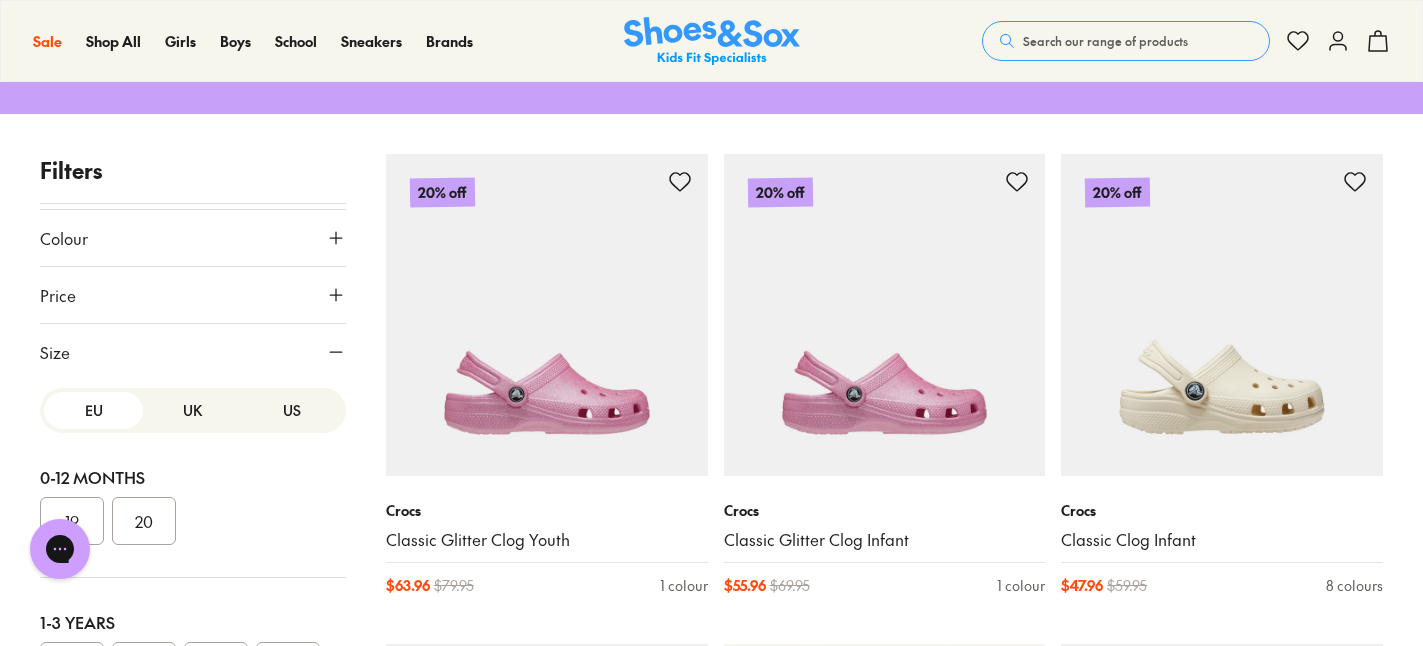 click on "UK" at bounding box center (192, 410) 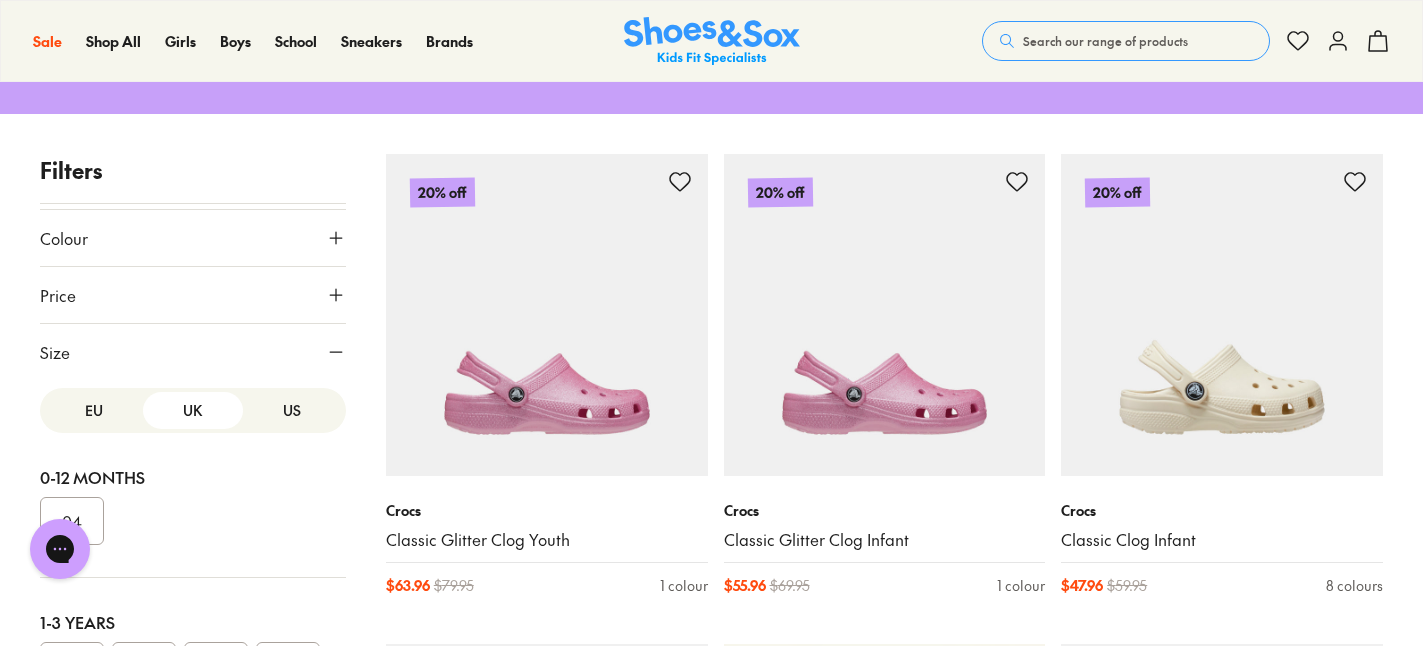click on "US" at bounding box center [292, 410] 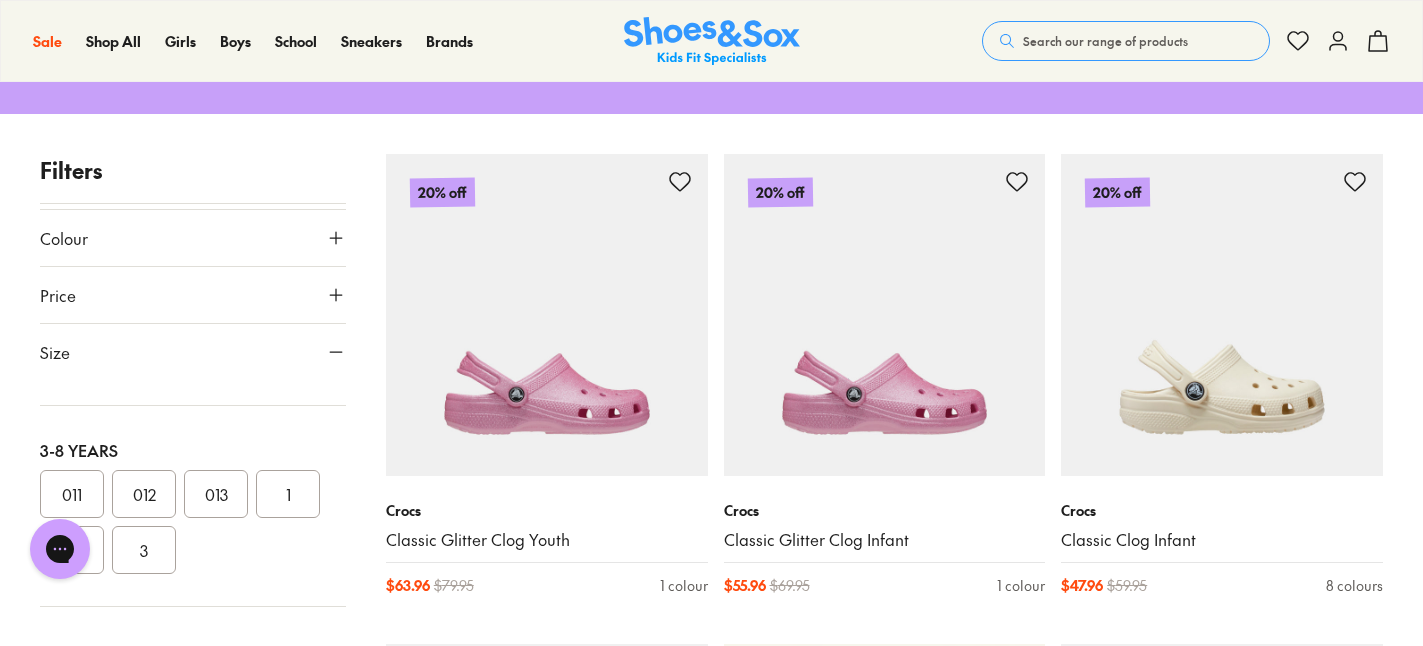 scroll, scrollTop: 374, scrollLeft: 0, axis: vertical 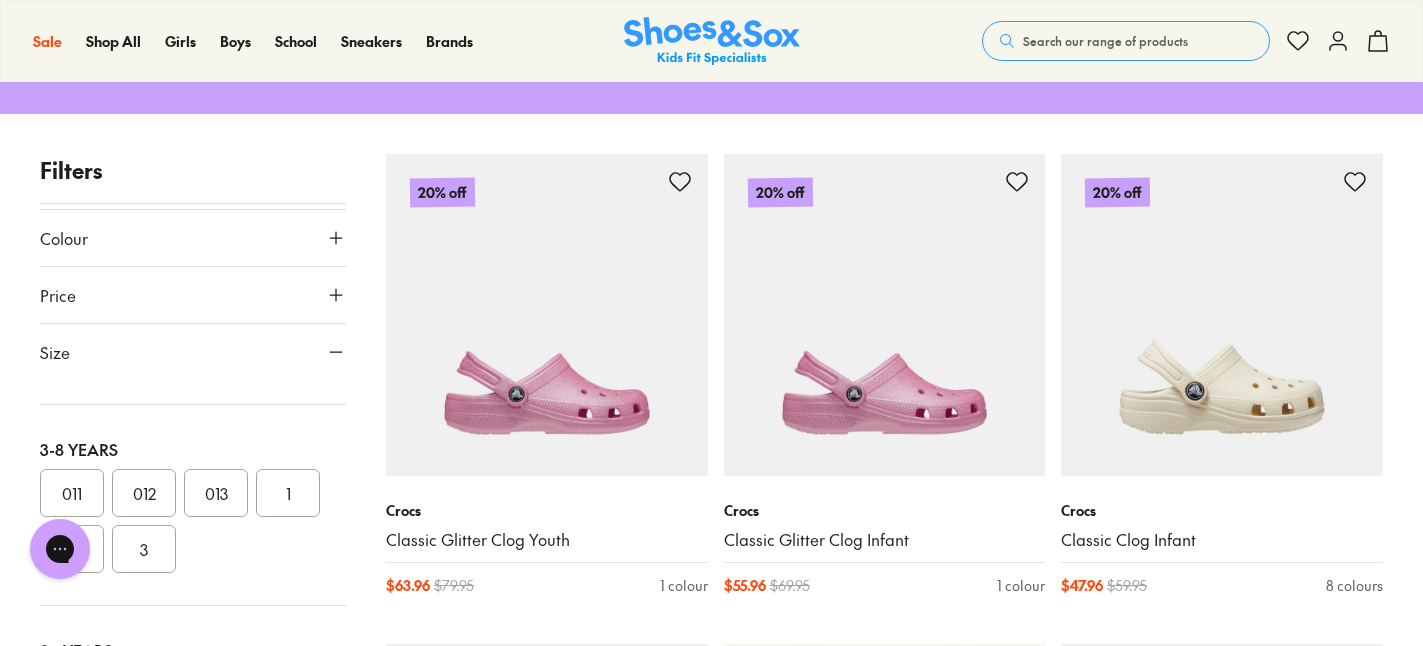 click on "012" at bounding box center [144, 493] 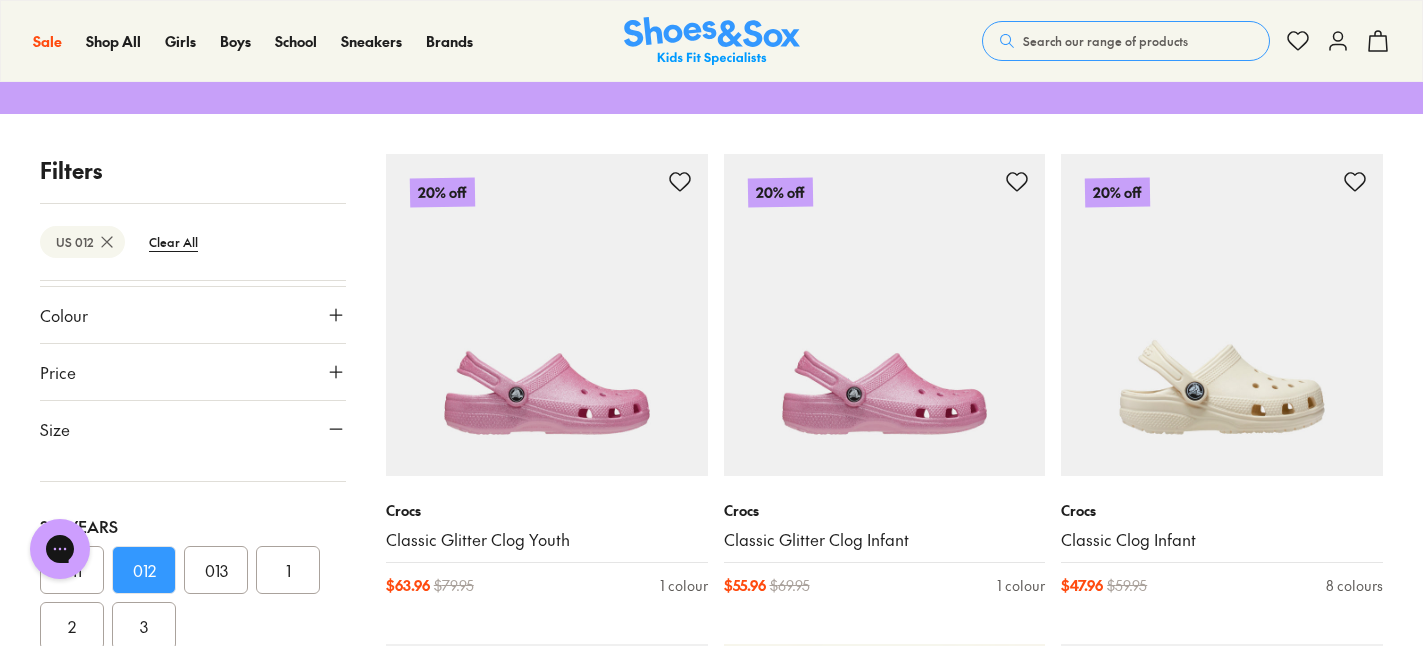 scroll, scrollTop: 281, scrollLeft: 0, axis: vertical 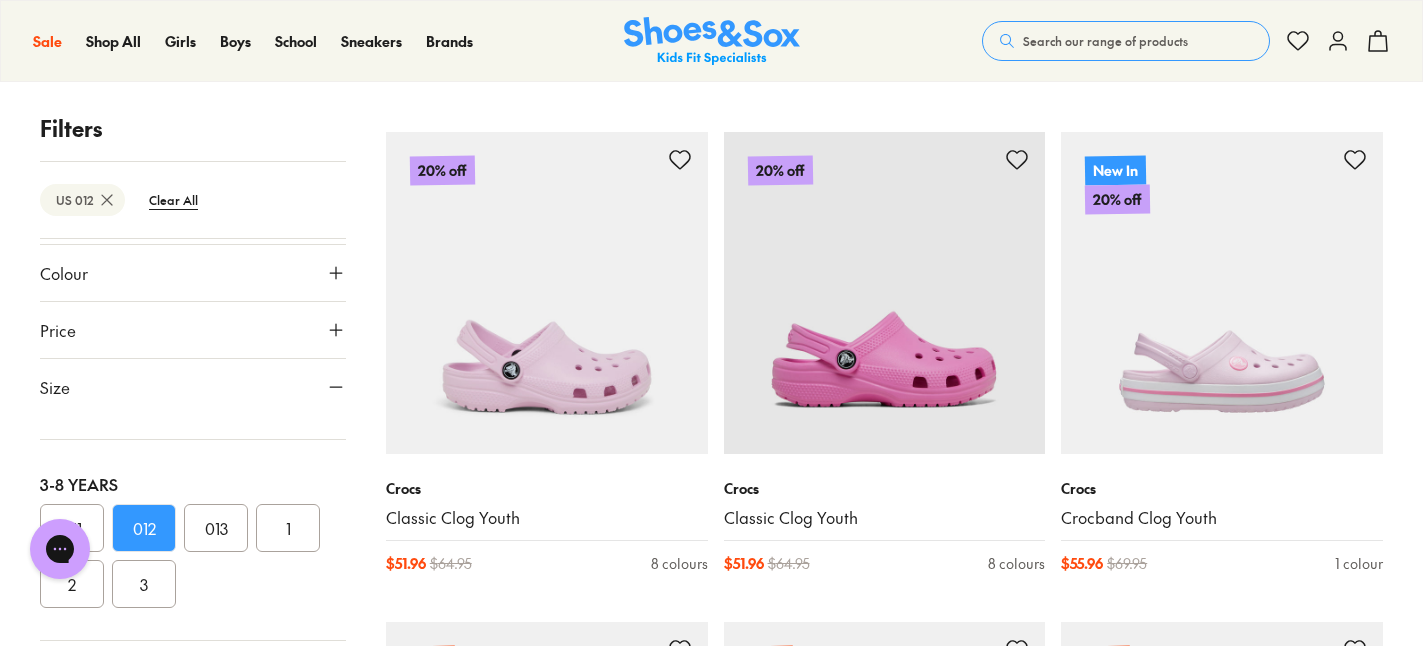 type on "****" 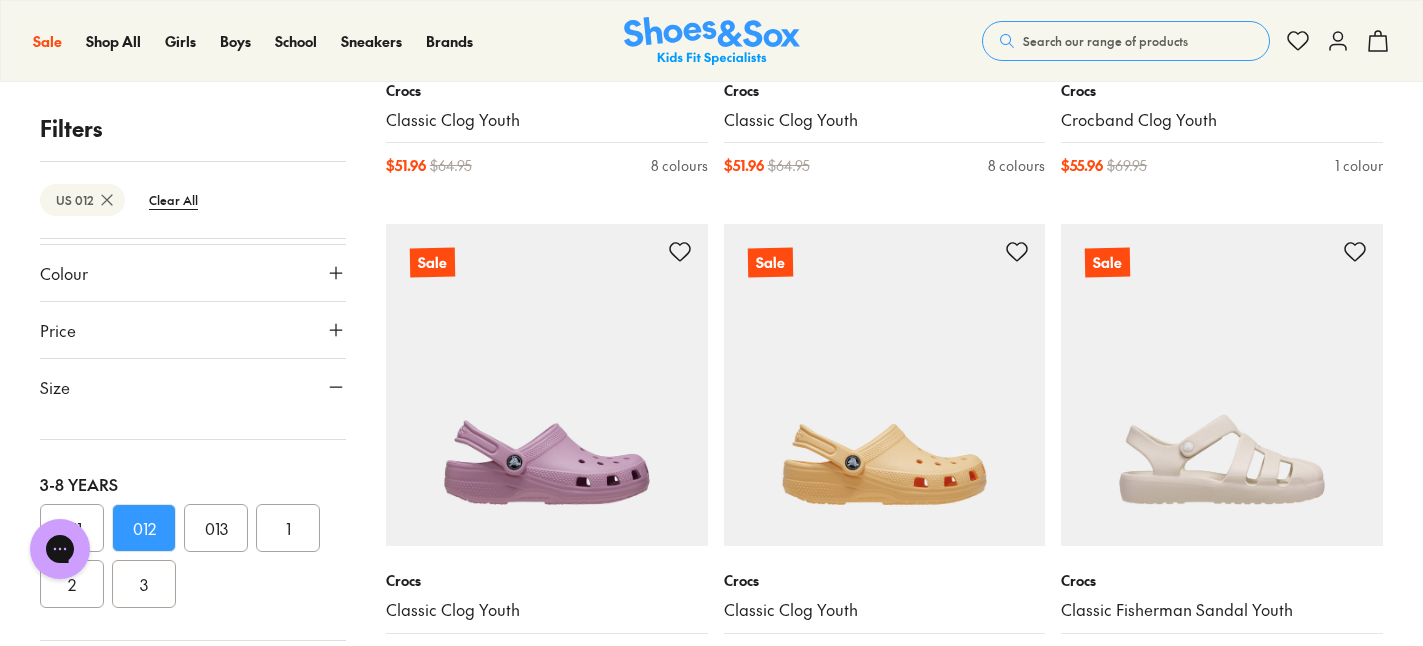 scroll, scrollTop: 2166, scrollLeft: 0, axis: vertical 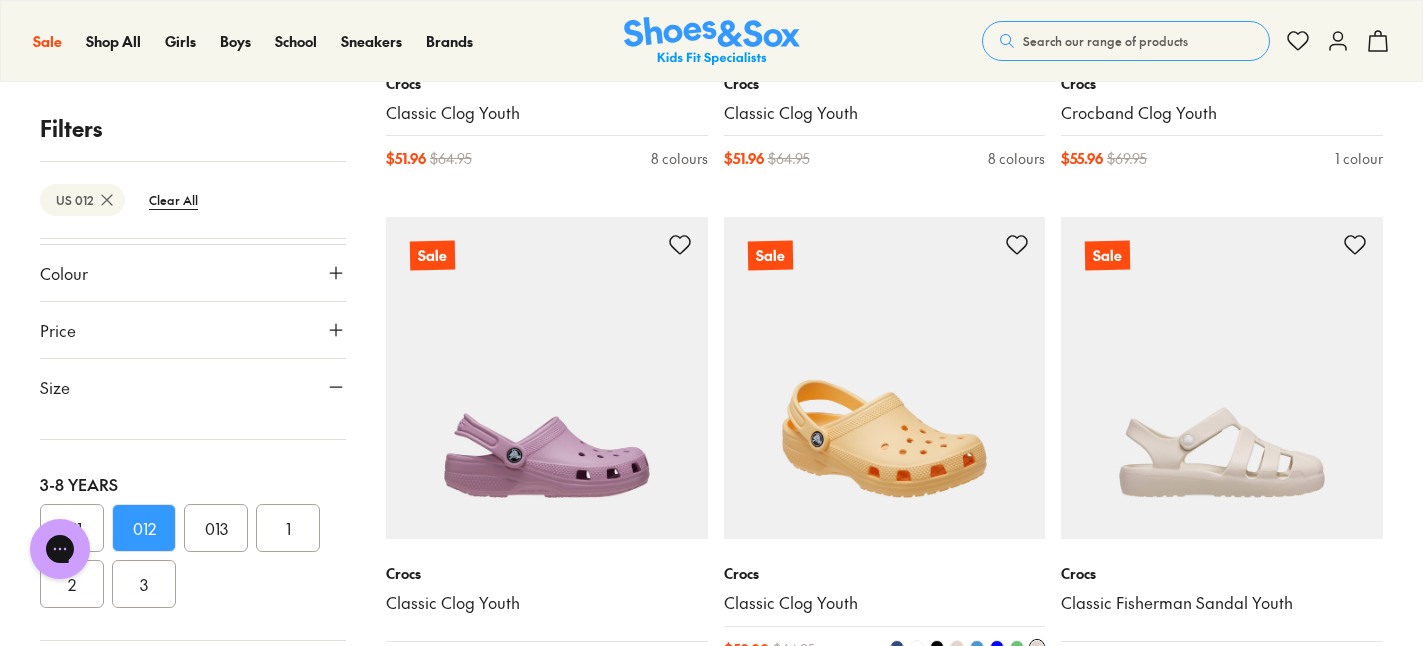 click at bounding box center [885, 378] 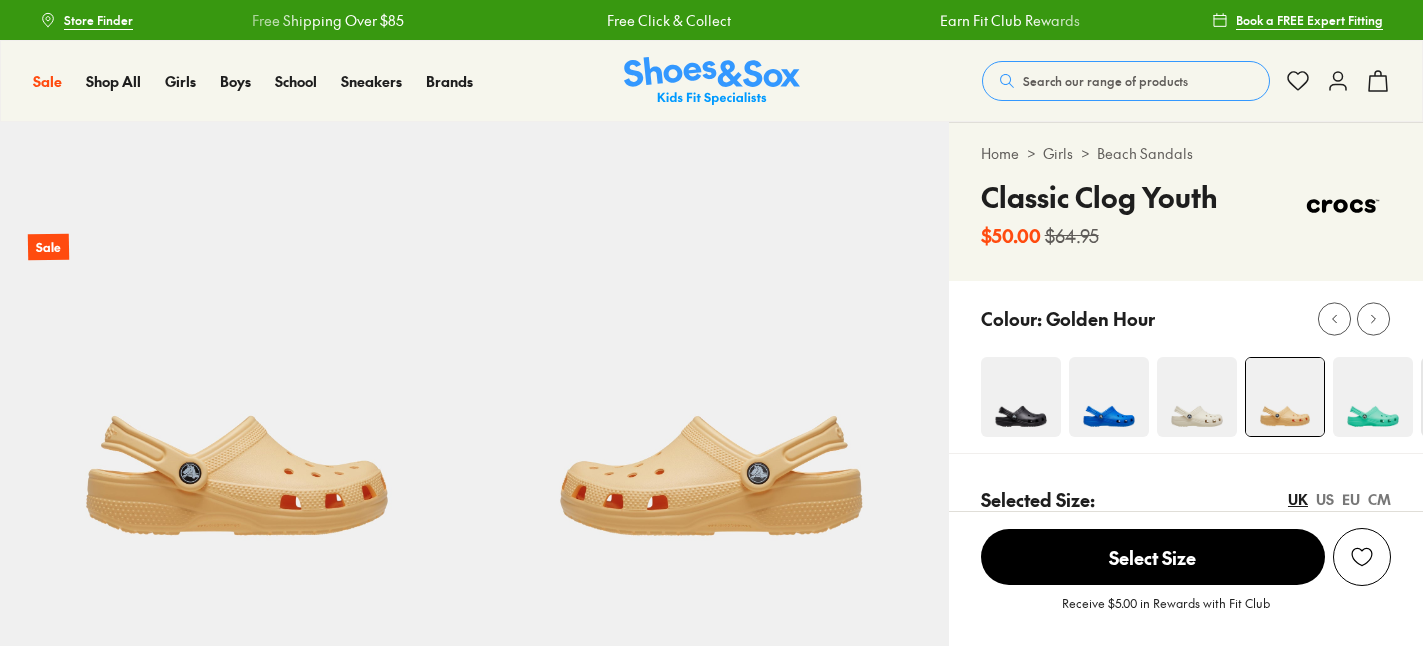scroll, scrollTop: 0, scrollLeft: 0, axis: both 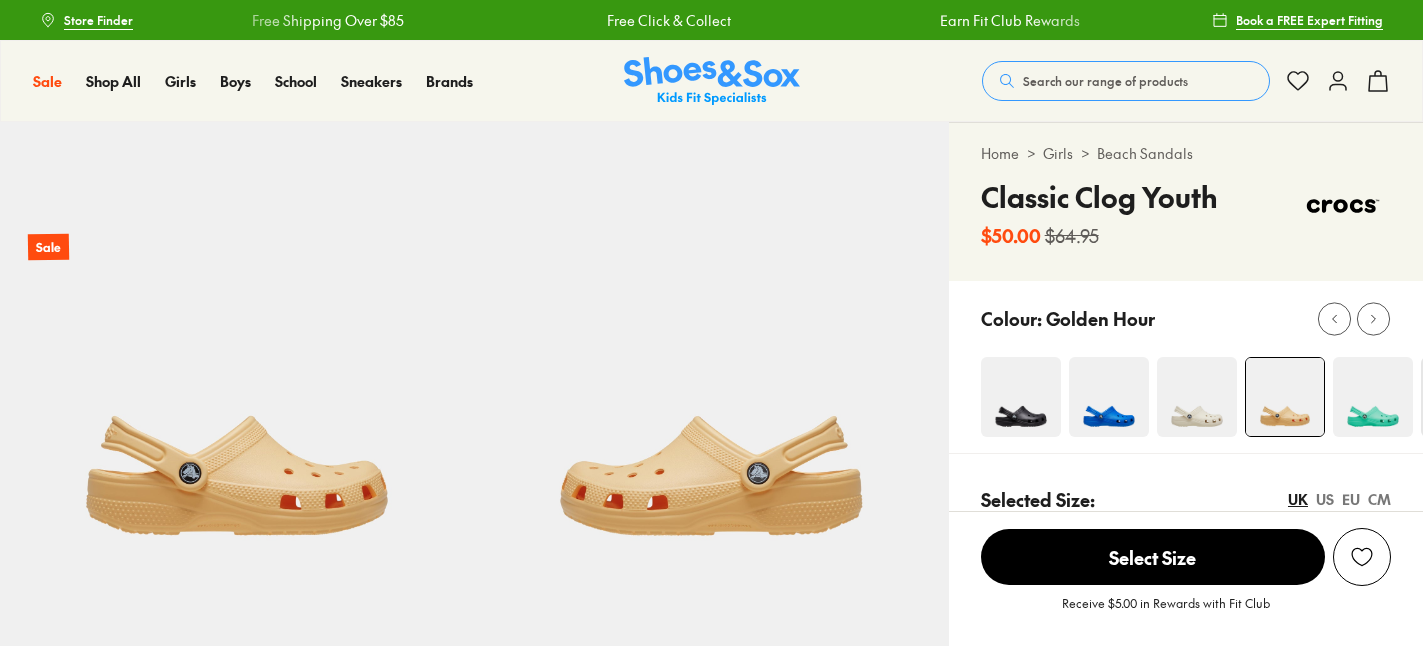 click on "Select Size" at bounding box center [1153, 557] 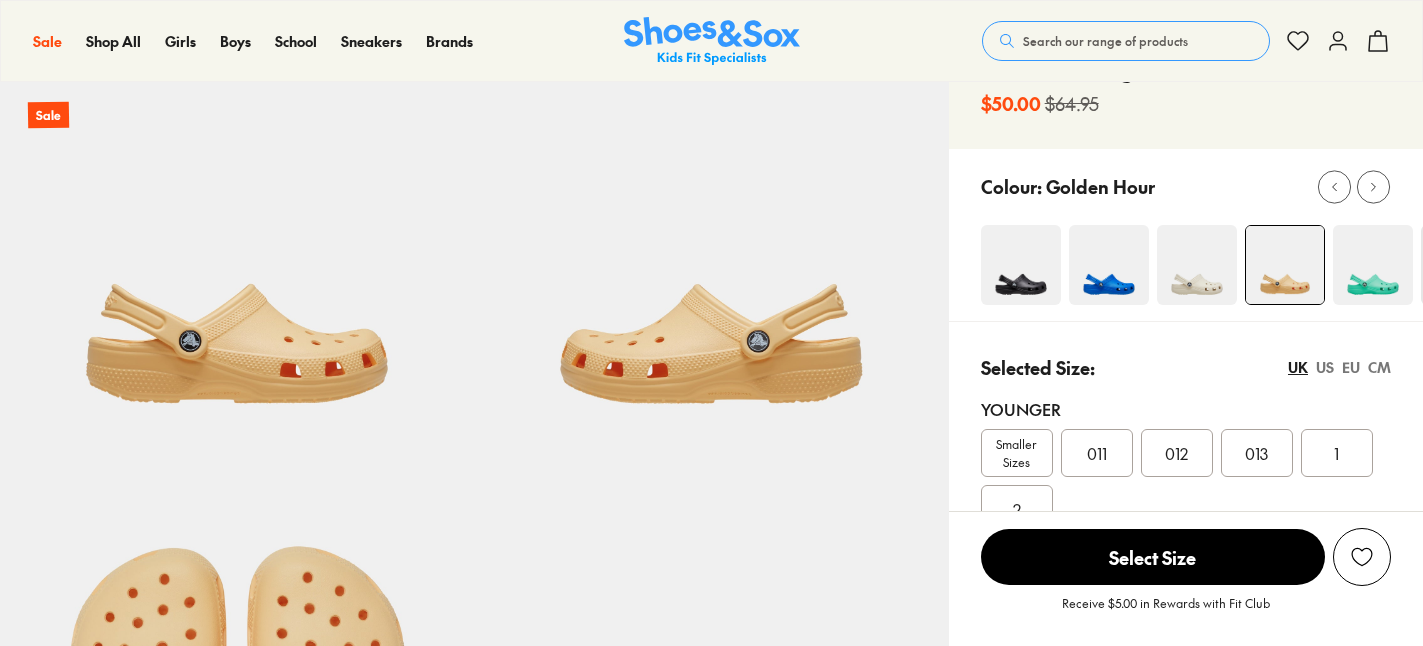 click on "012" at bounding box center [1176, 453] 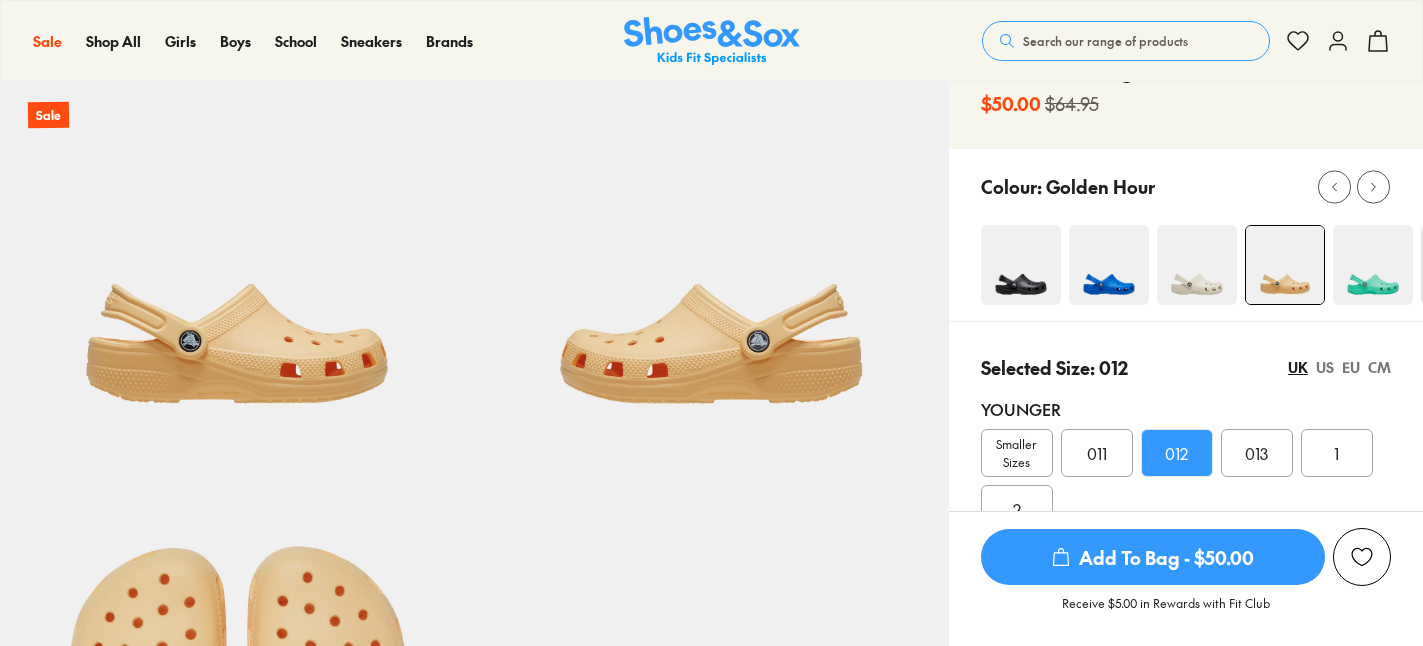 select on "*" 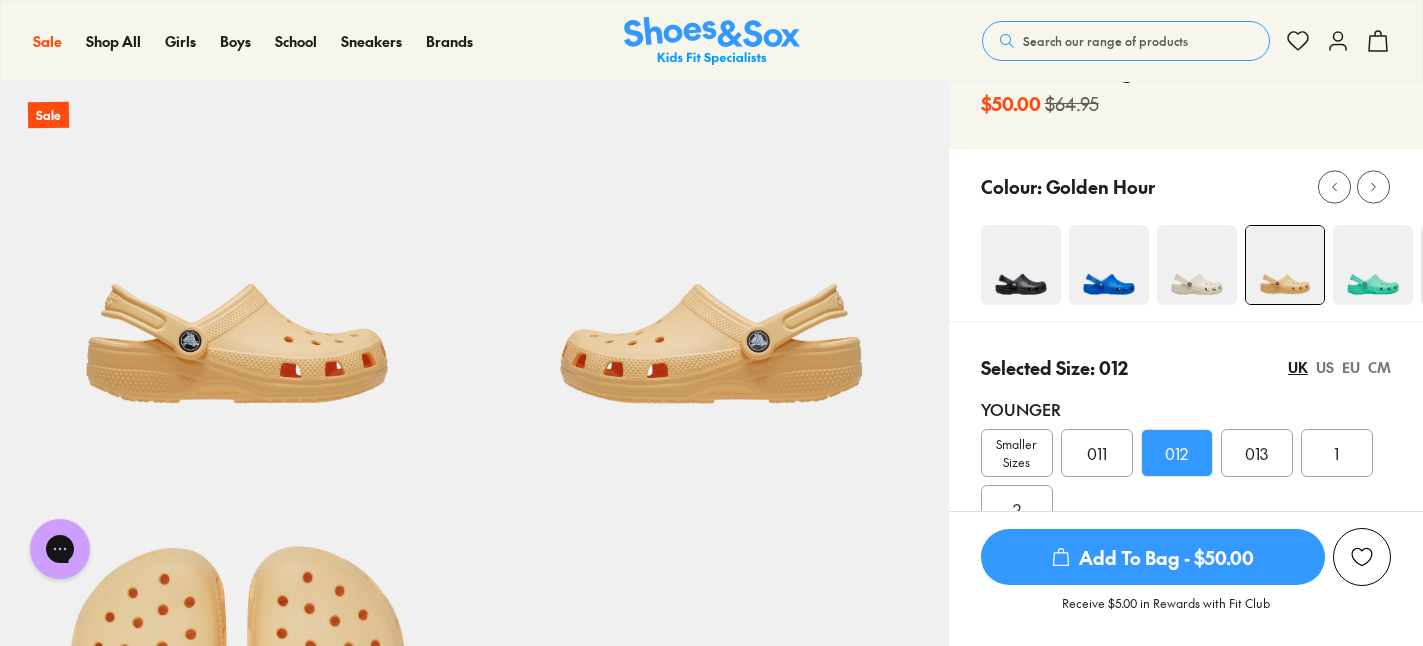 click on "Add To Bag - $50.00" at bounding box center (1153, 557) 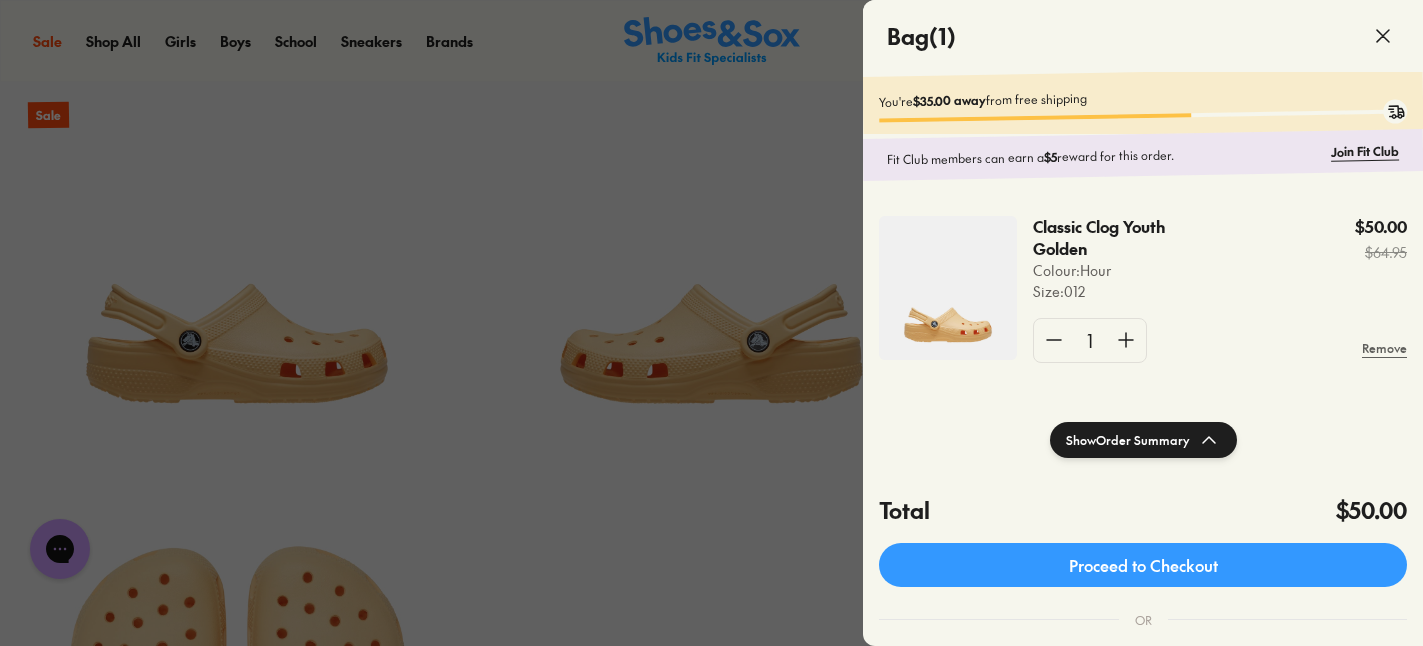 click 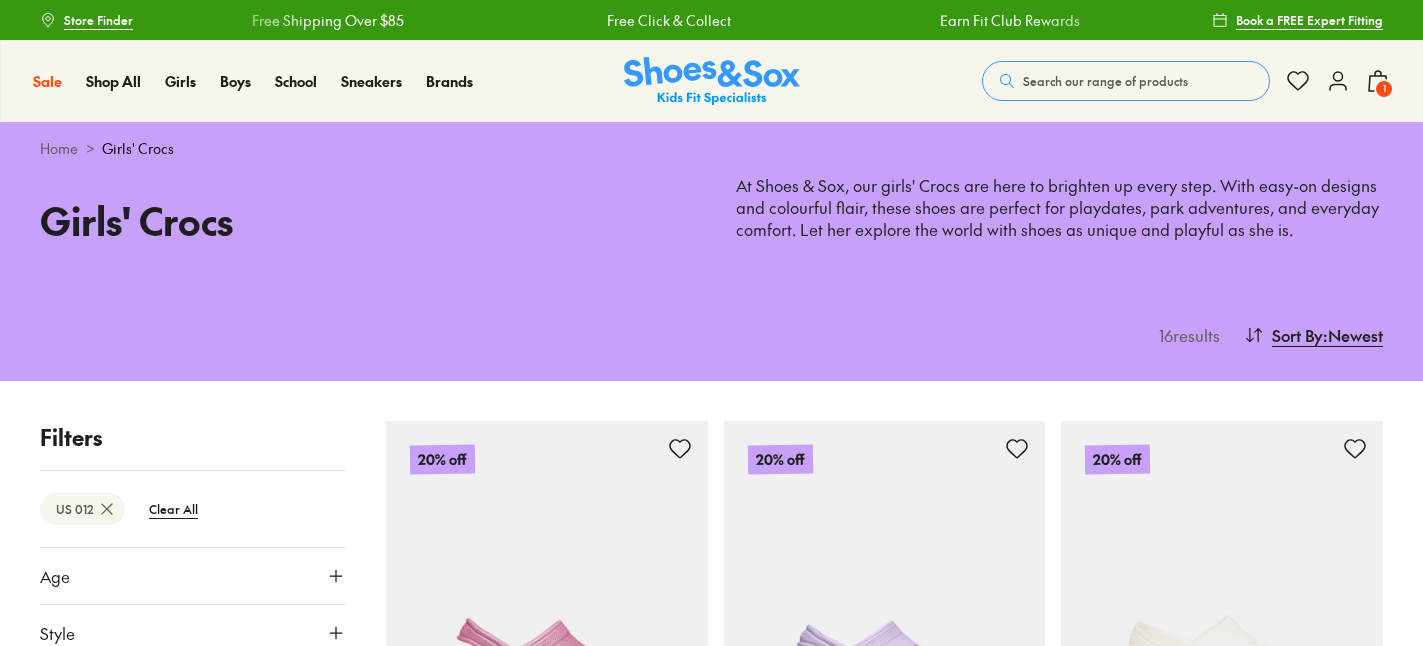 scroll, scrollTop: 2150, scrollLeft: 0, axis: vertical 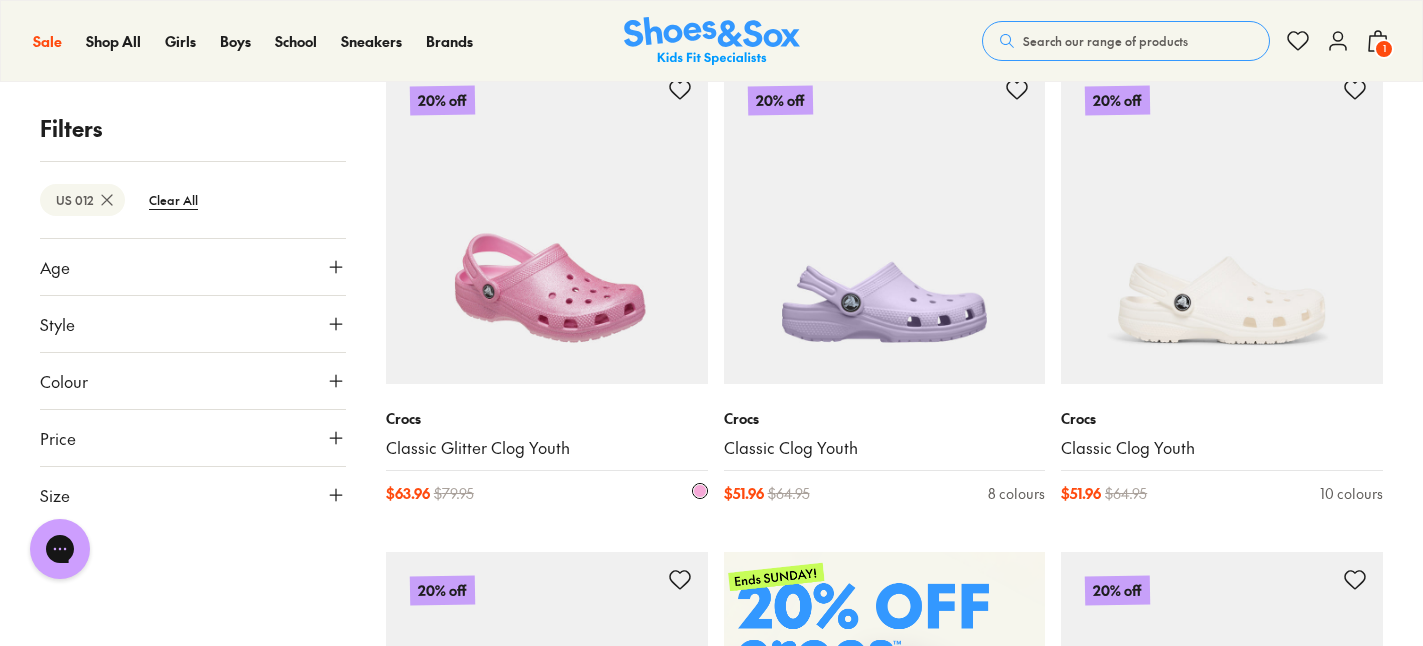 click at bounding box center [547, 223] 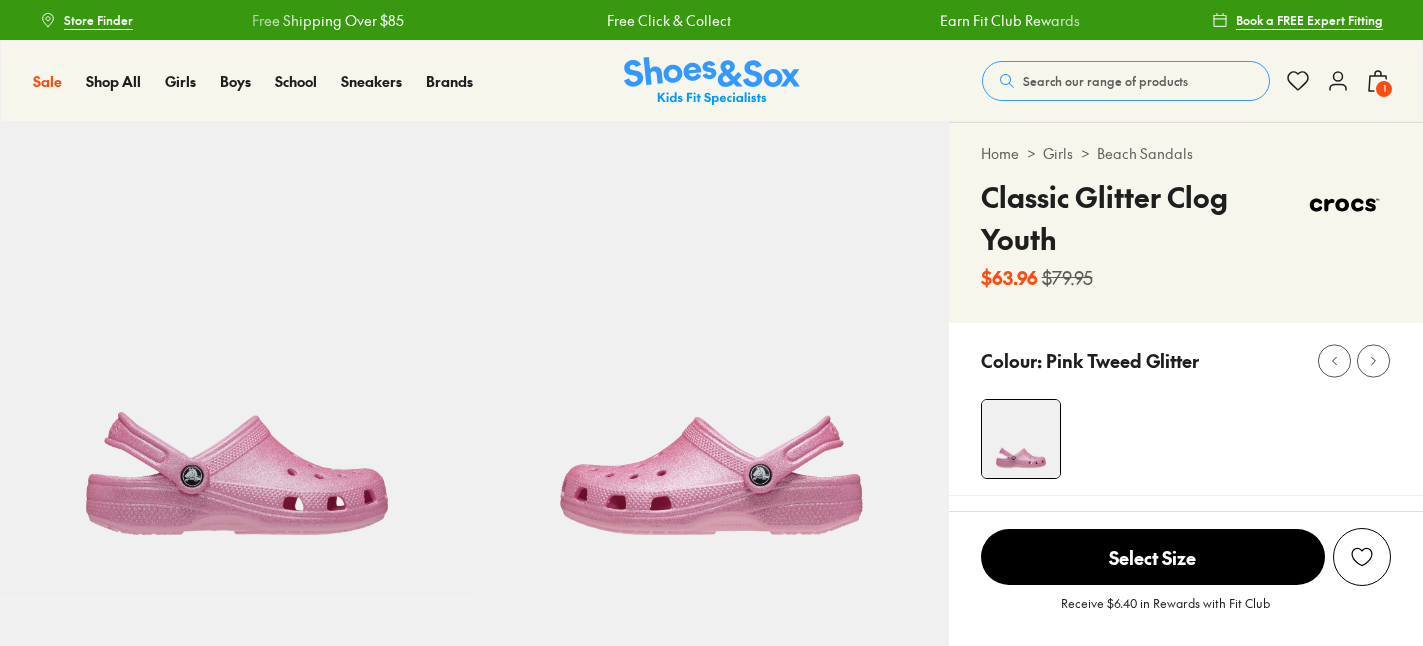 scroll, scrollTop: 0, scrollLeft: 0, axis: both 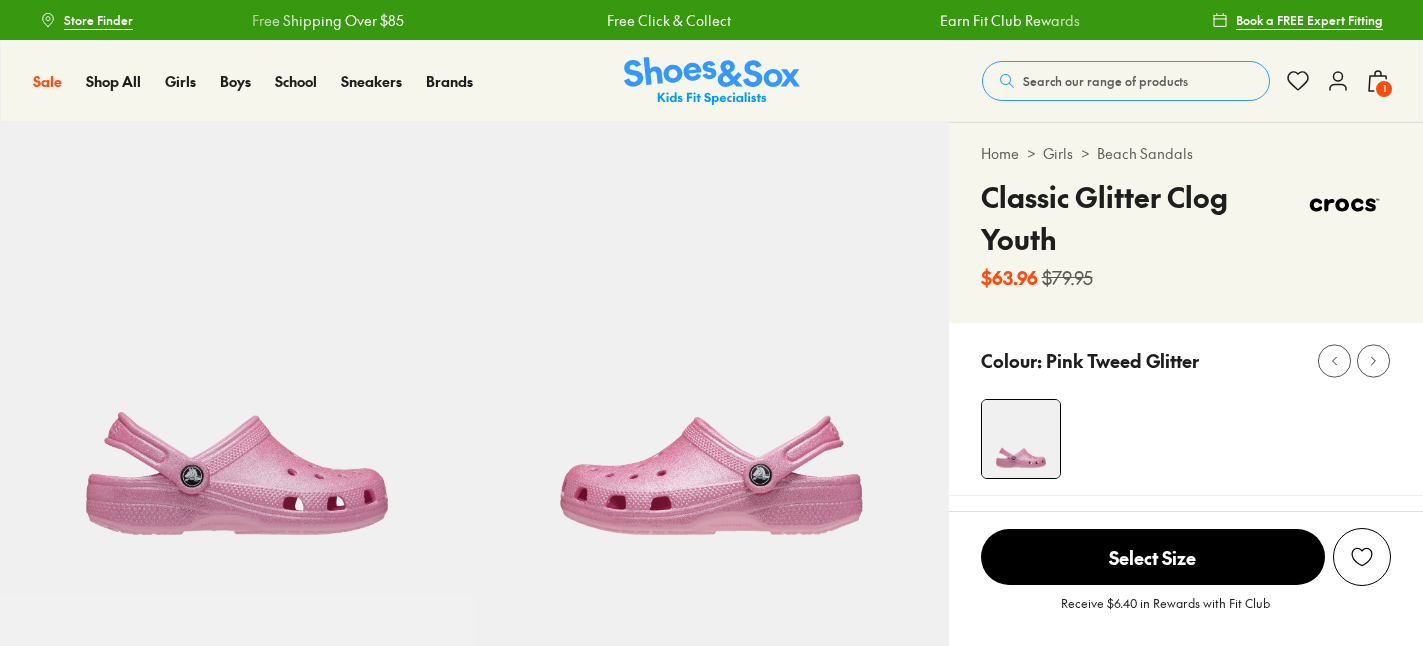 select on "*" 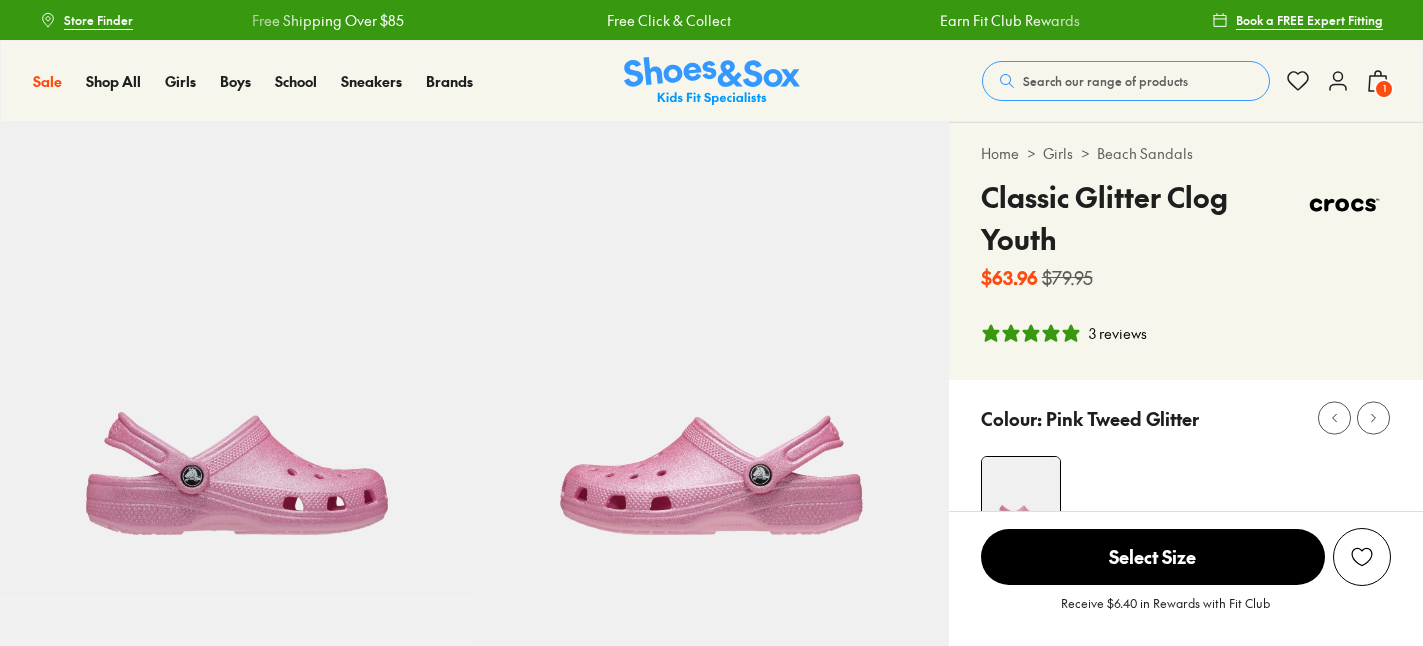 scroll, scrollTop: 0, scrollLeft: 0, axis: both 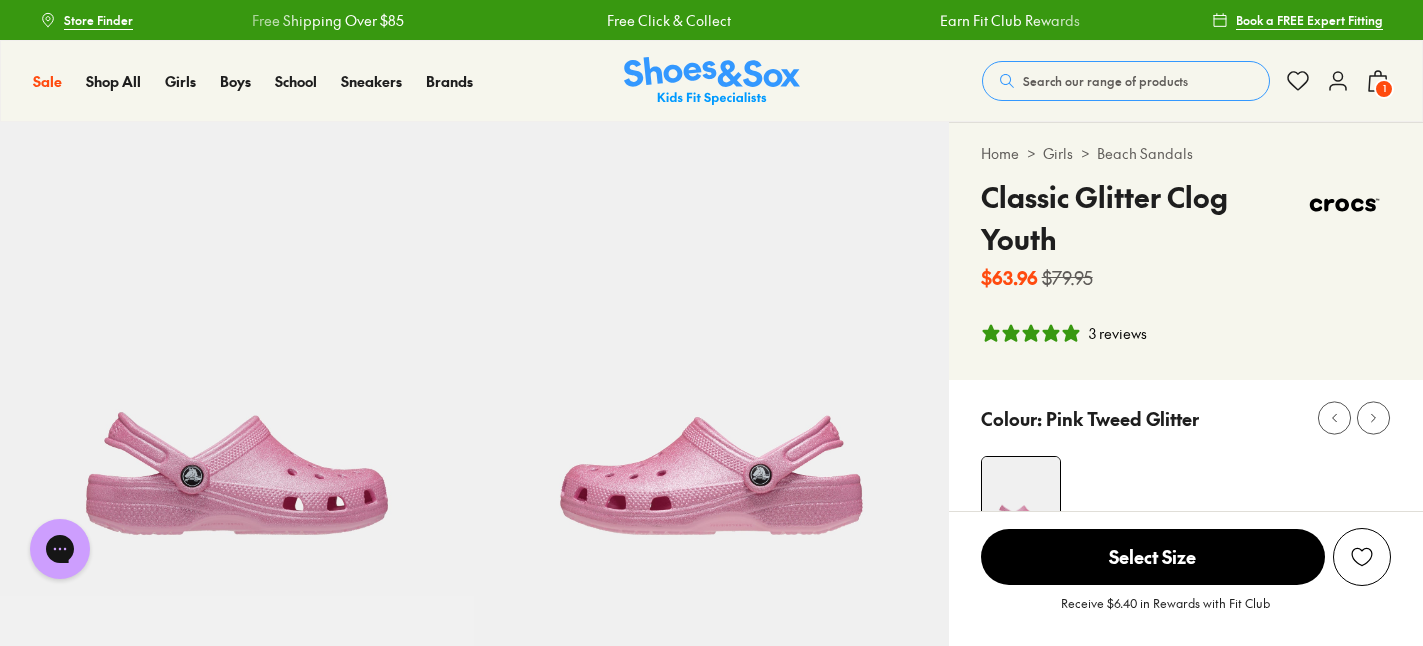 click on "Select Size" at bounding box center [1153, 557] 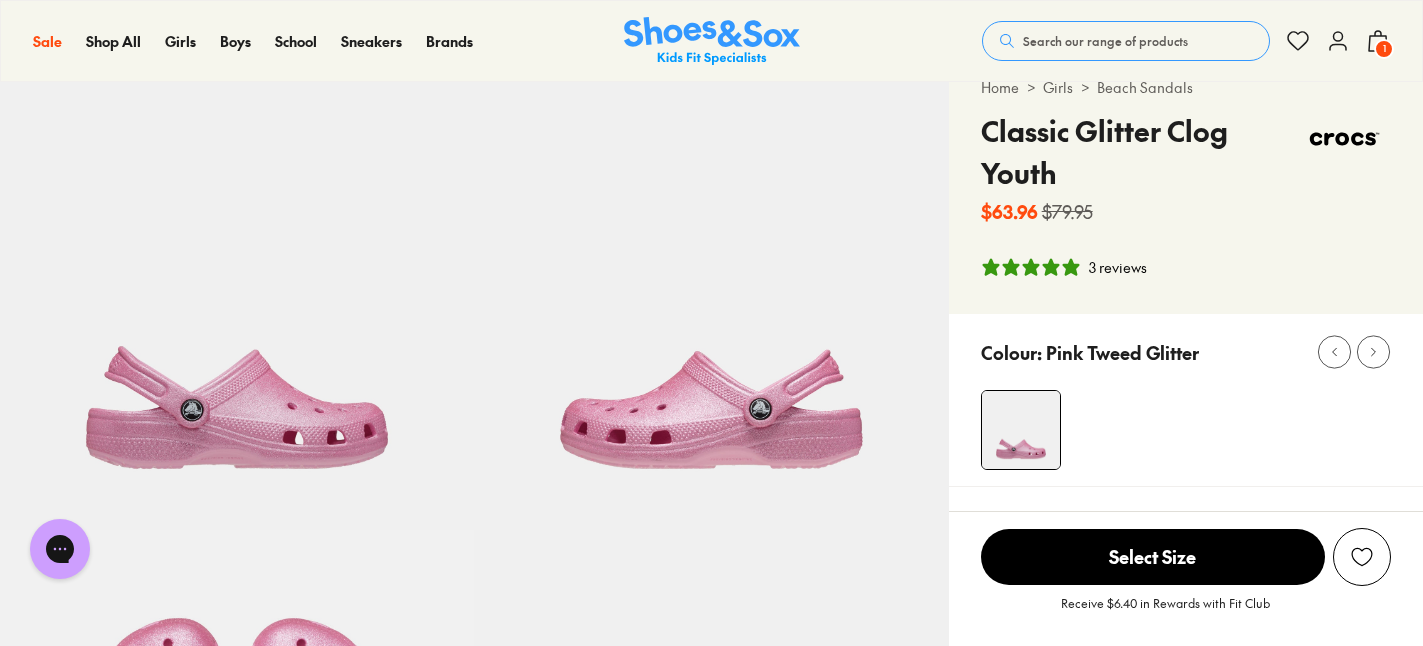 scroll, scrollTop: 232, scrollLeft: 0, axis: vertical 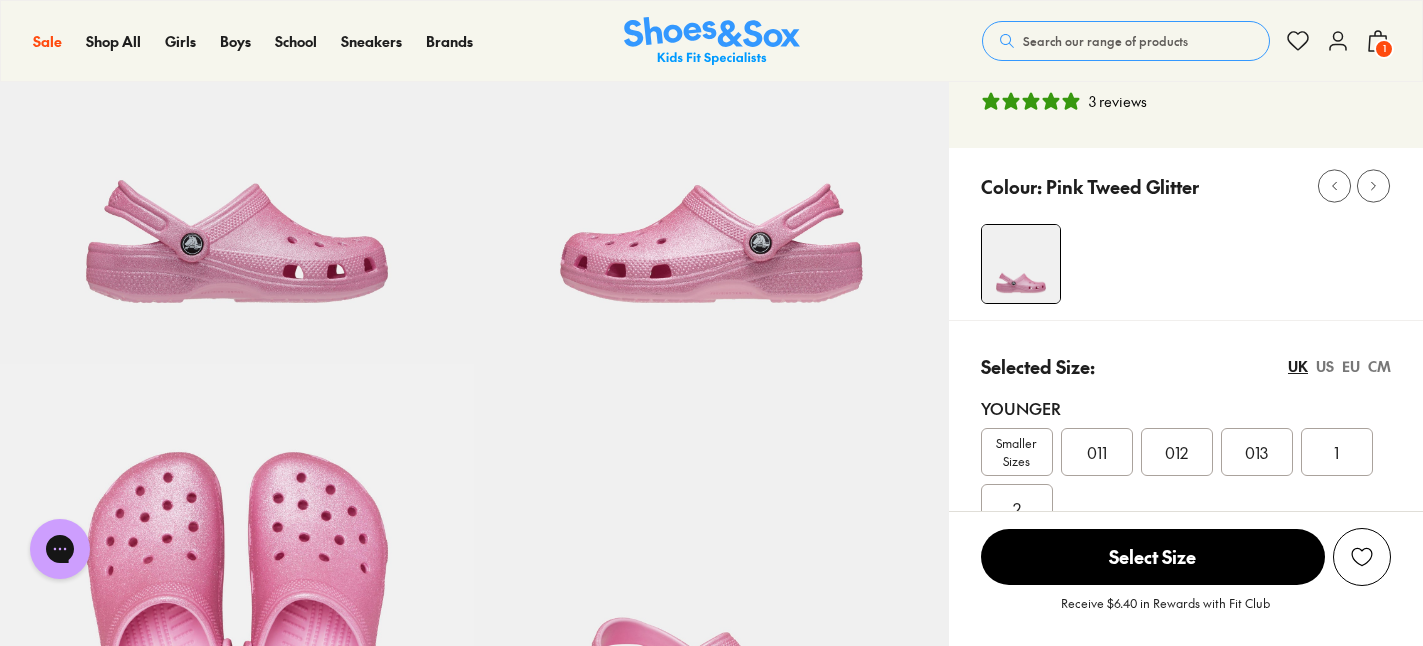 click on "011" at bounding box center (1097, 452) 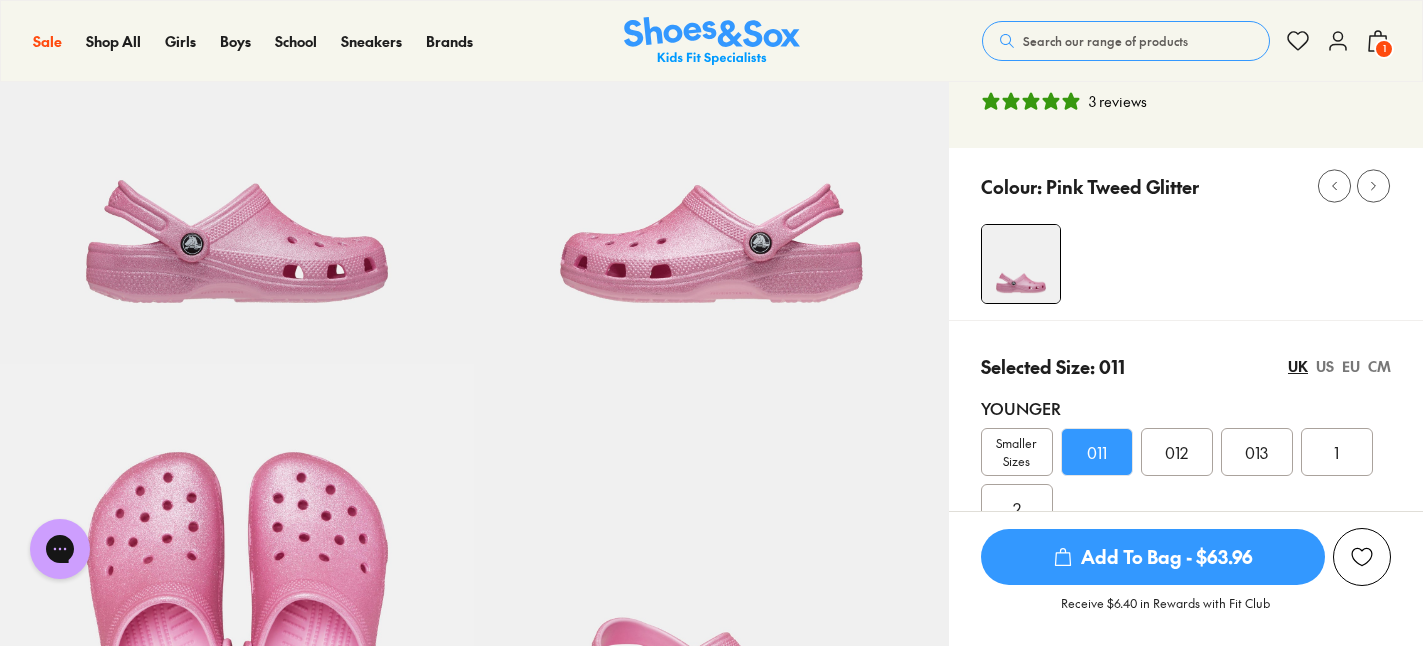 click on "Add To Bag - $63.96" at bounding box center [1153, 557] 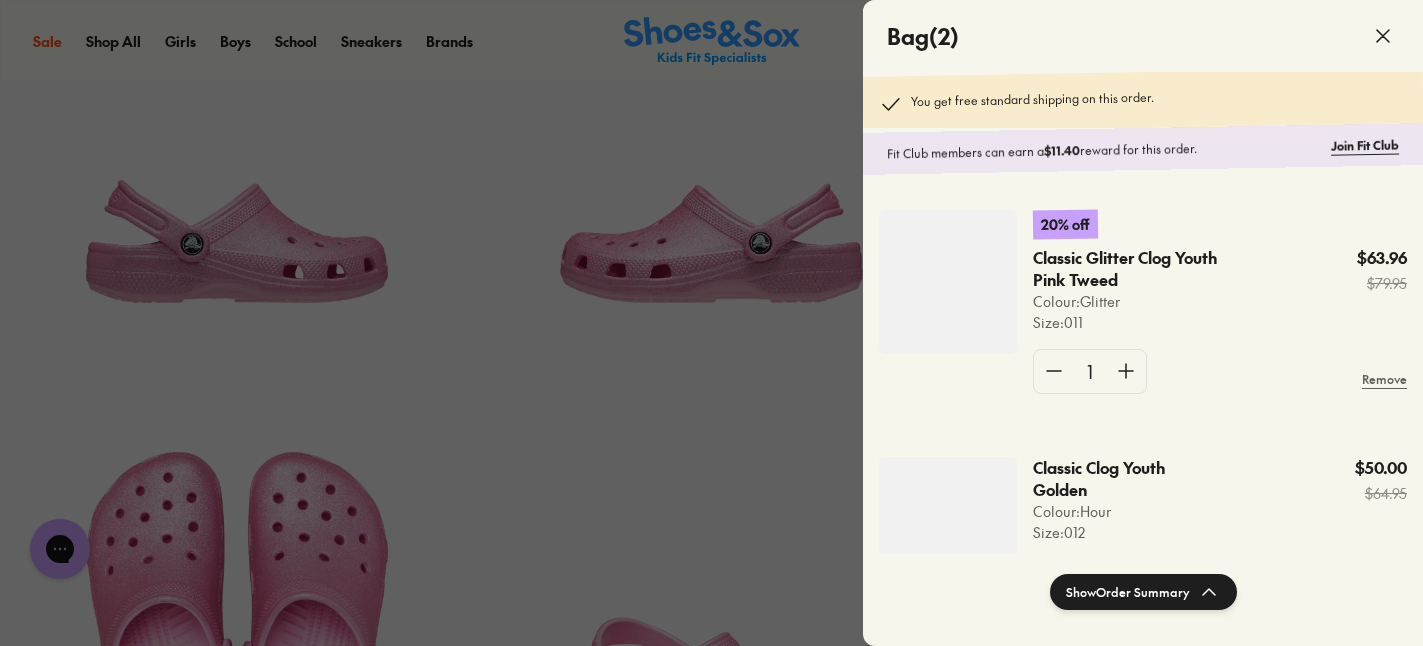 click 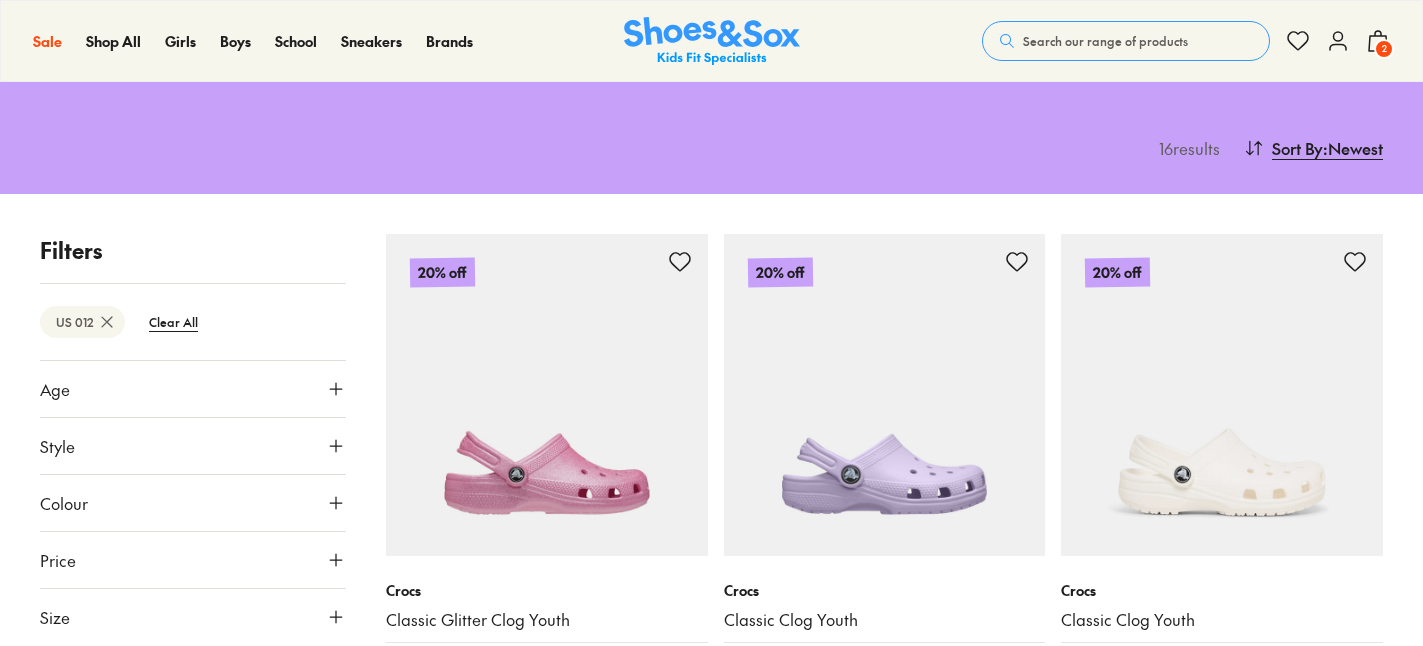 scroll, scrollTop: 187, scrollLeft: 0, axis: vertical 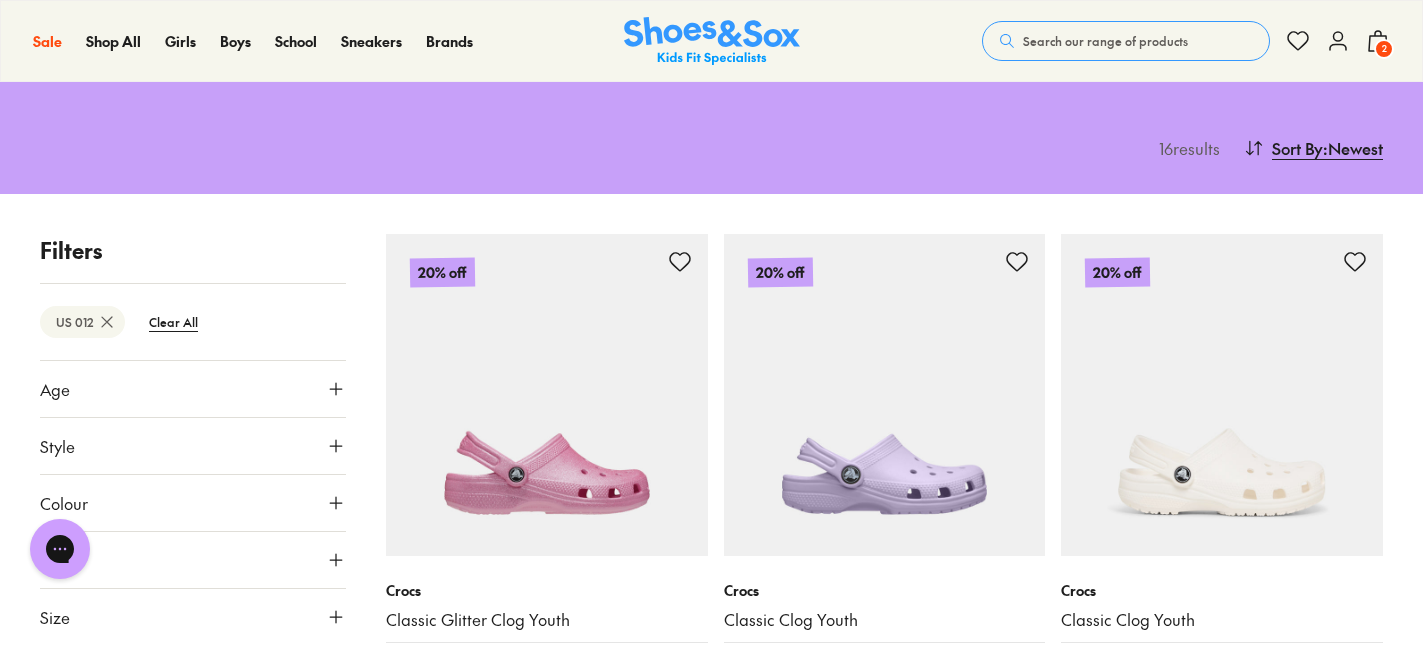 click 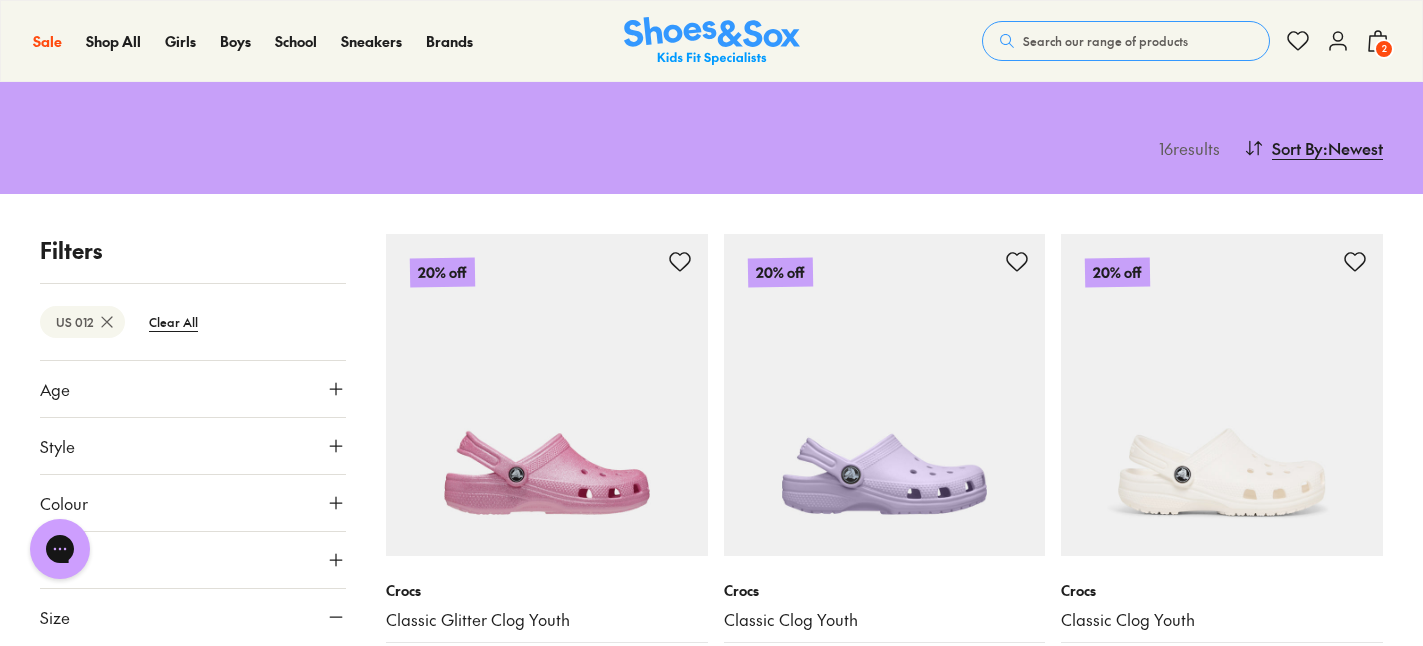 scroll, scrollTop: 0, scrollLeft: 0, axis: both 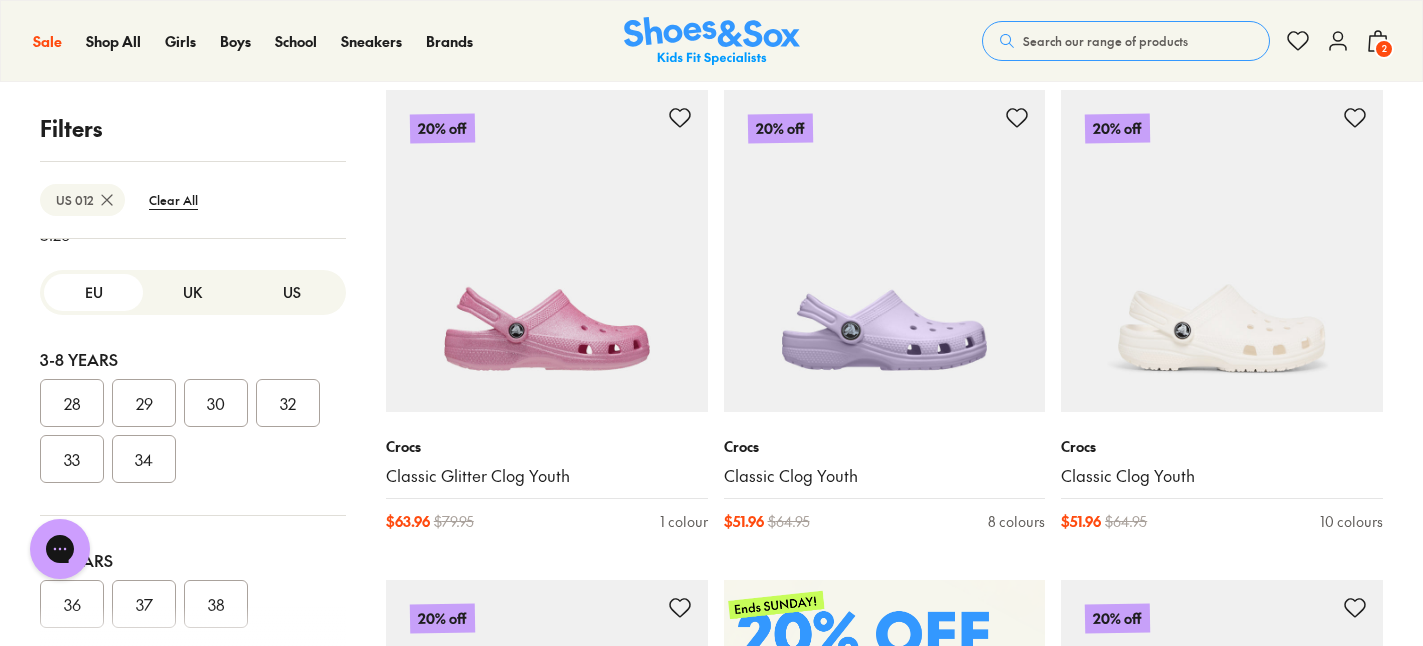click on "UK" at bounding box center (192, 292) 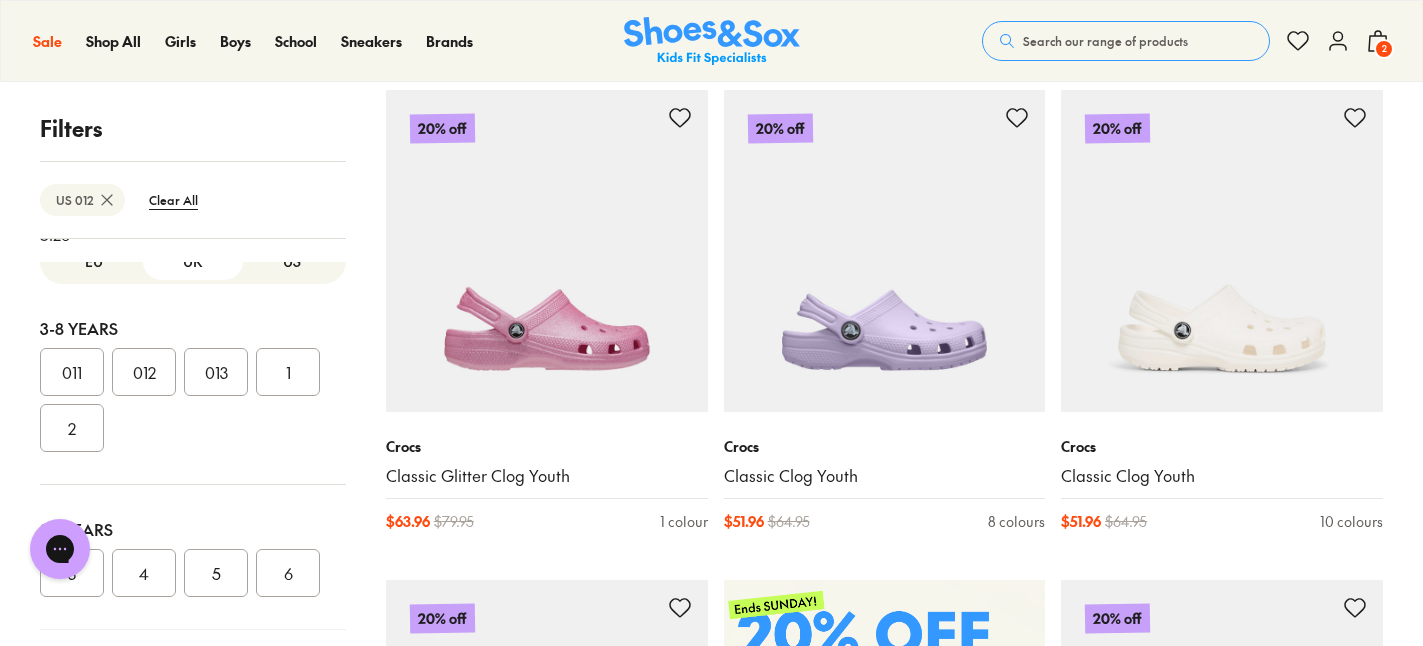scroll, scrollTop: 0, scrollLeft: 0, axis: both 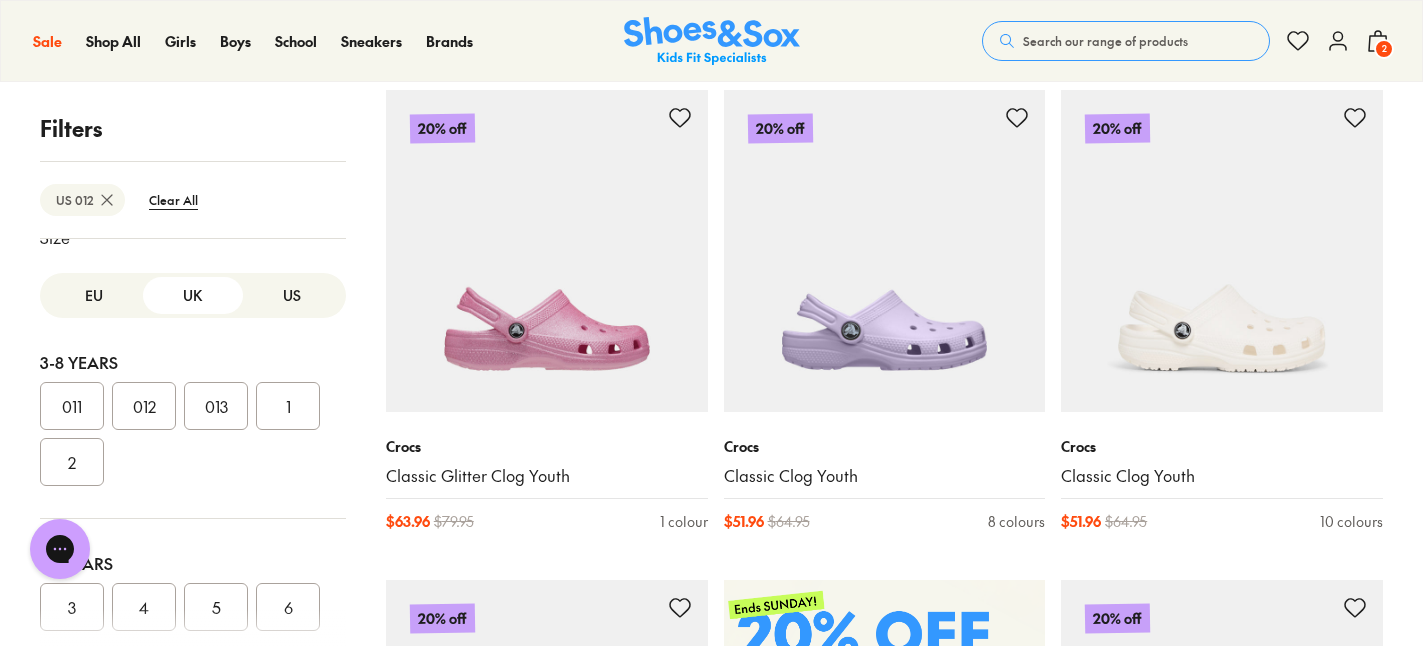click on "US" at bounding box center (292, 295) 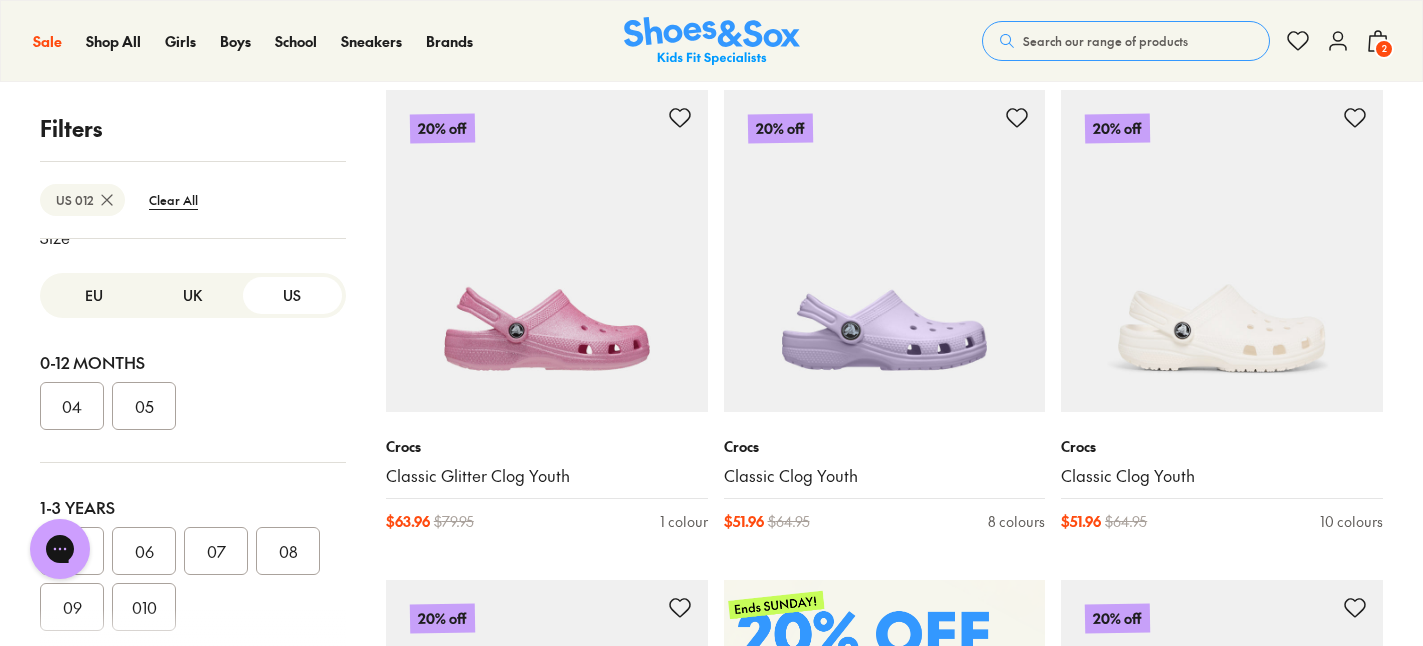 scroll, scrollTop: 106, scrollLeft: 0, axis: vertical 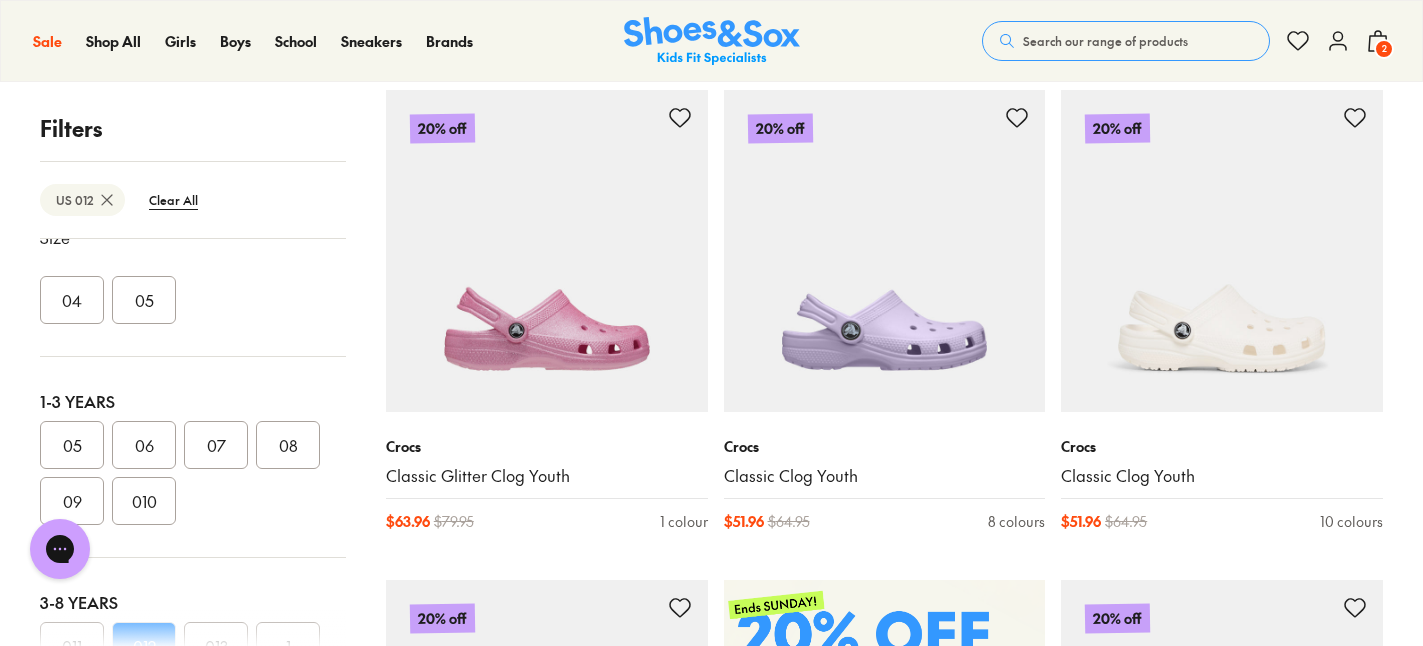 click on "07" at bounding box center (216, 445) 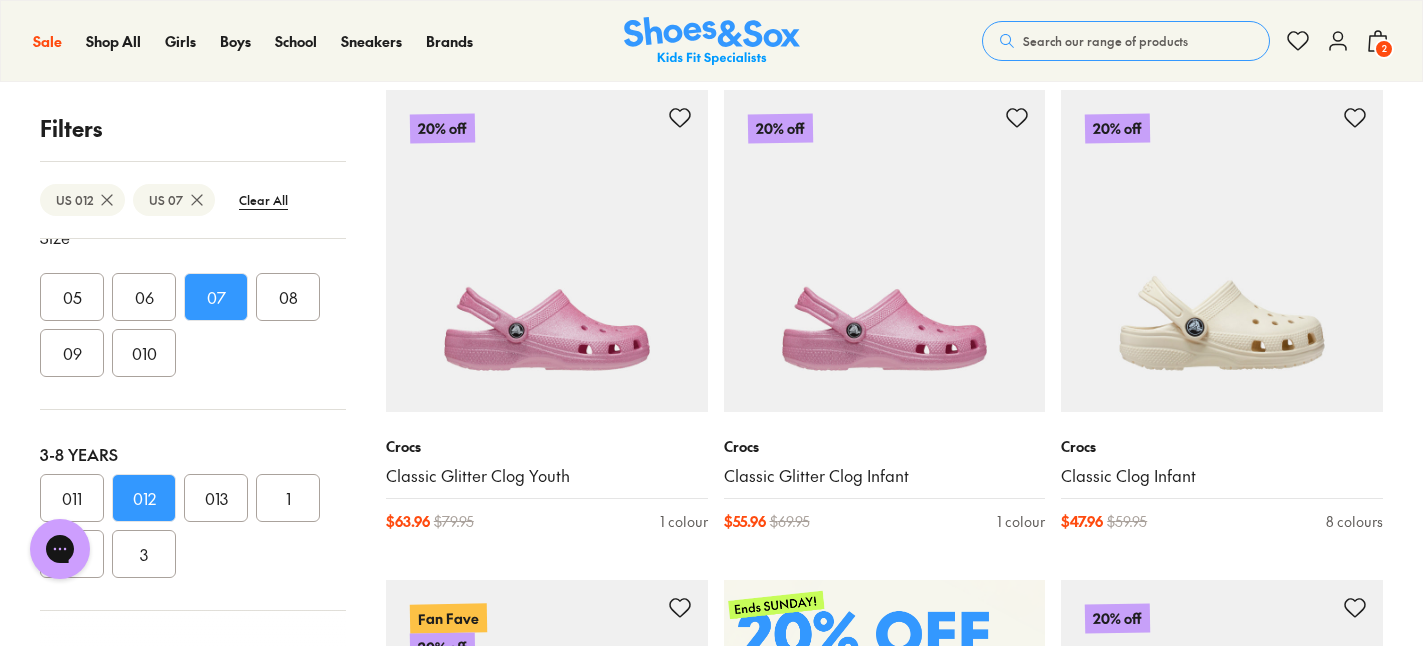 scroll, scrollTop: 249, scrollLeft: 0, axis: vertical 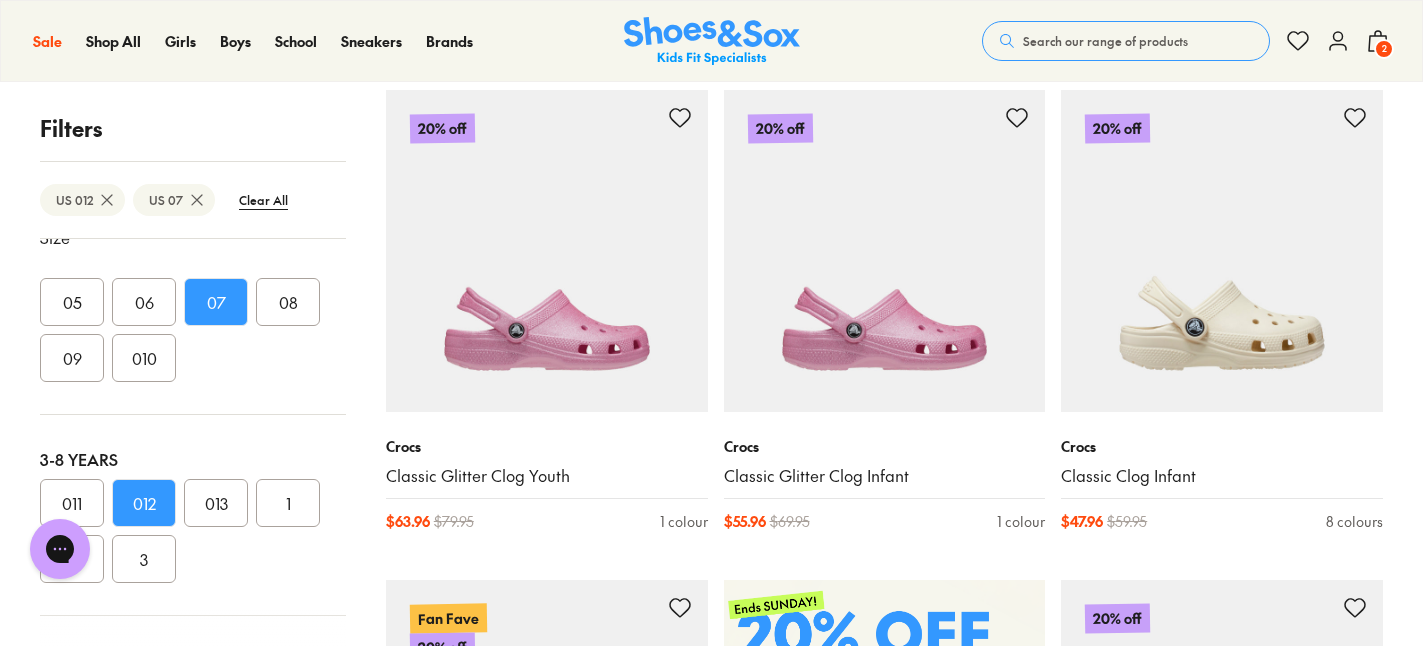 click on "012" at bounding box center (144, 503) 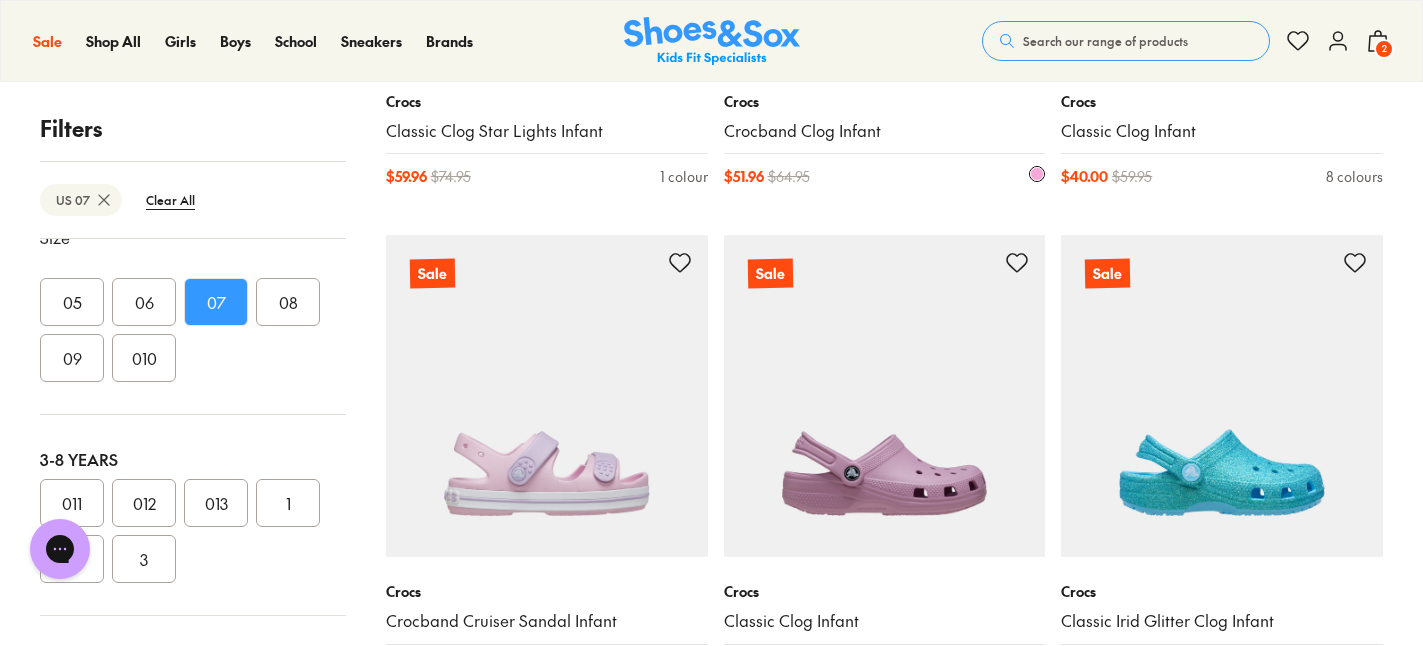 scroll, scrollTop: 2154, scrollLeft: 0, axis: vertical 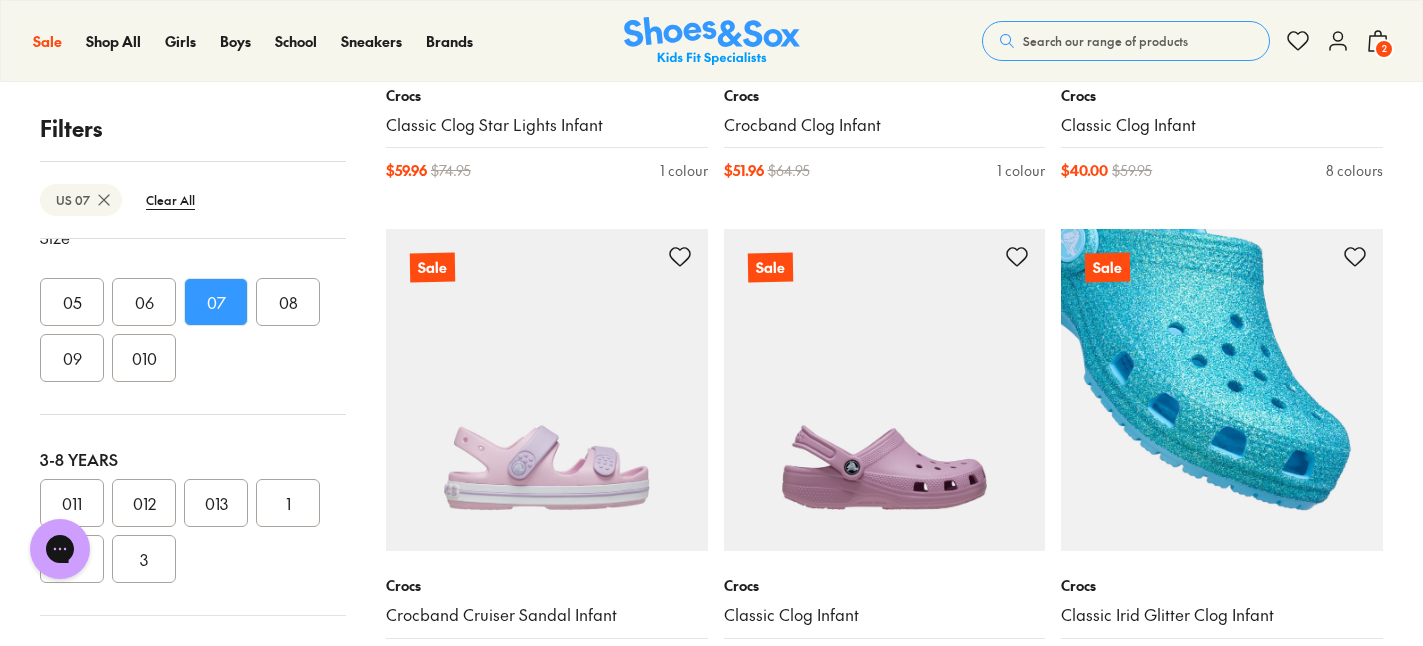 click at bounding box center (1222, 390) 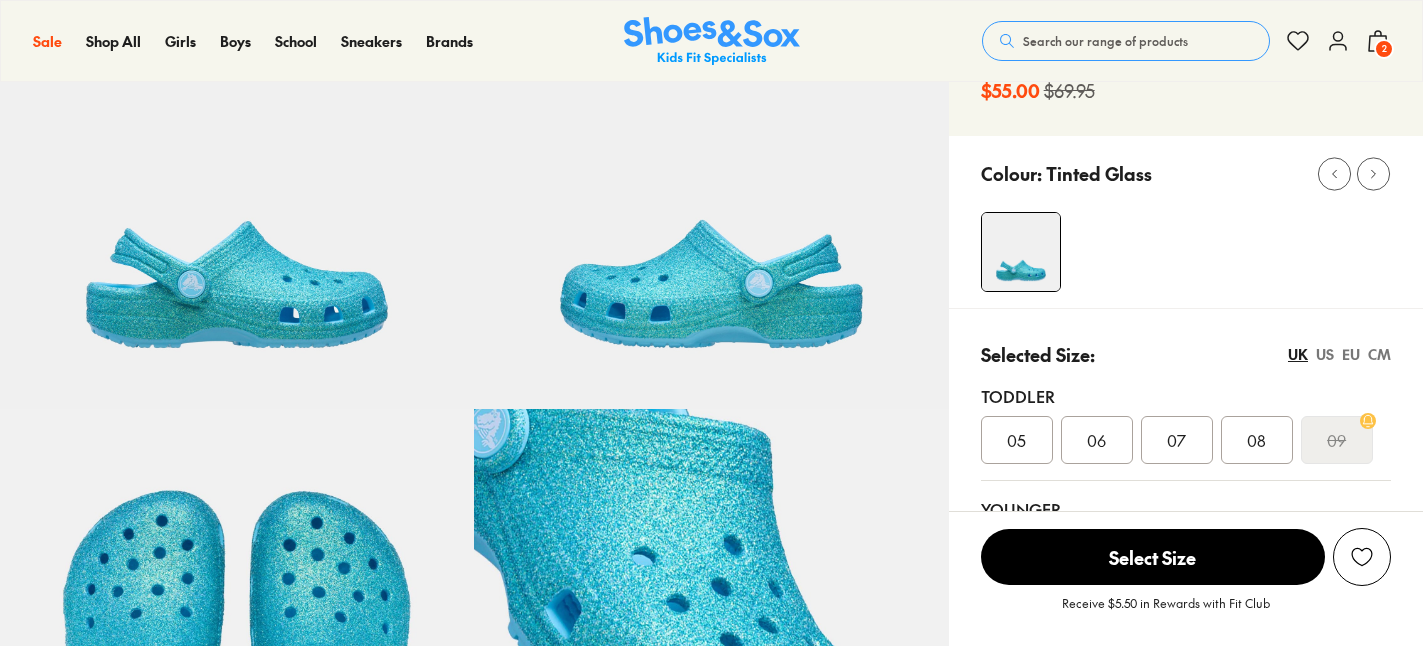 scroll, scrollTop: 187, scrollLeft: 0, axis: vertical 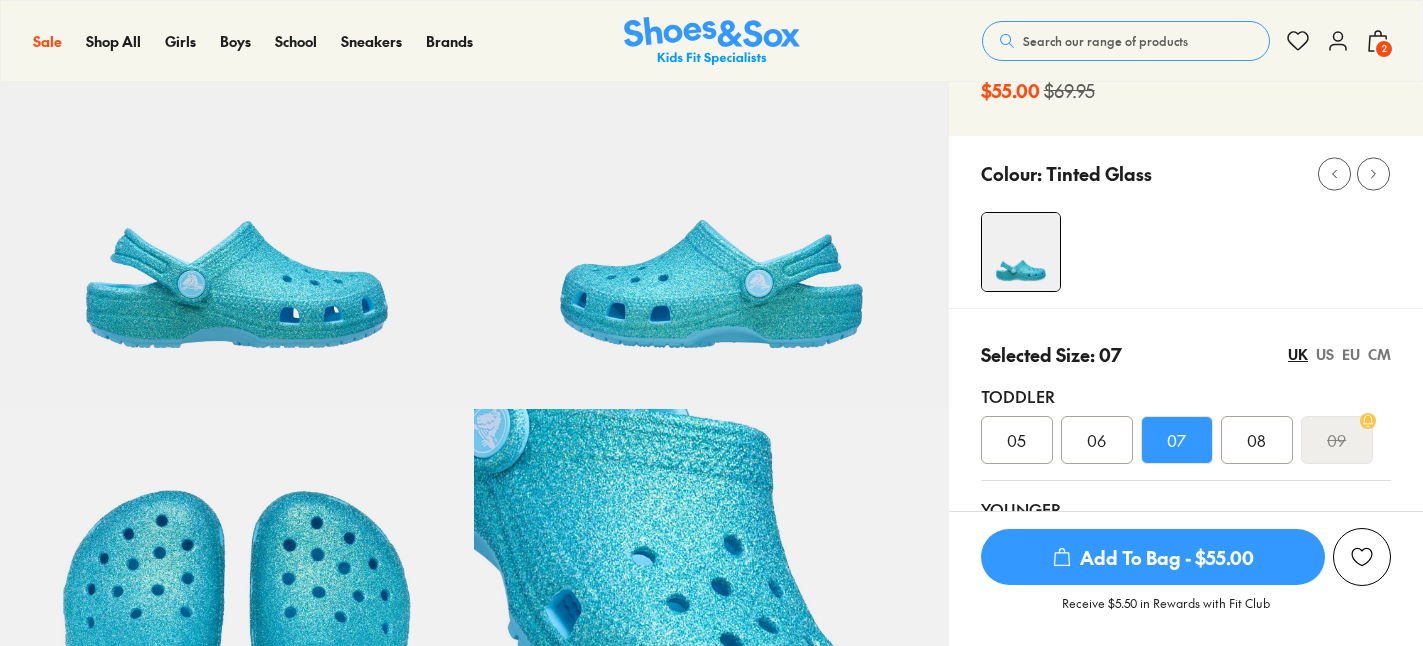click on "Add To Bag - $55.00" at bounding box center [1153, 557] 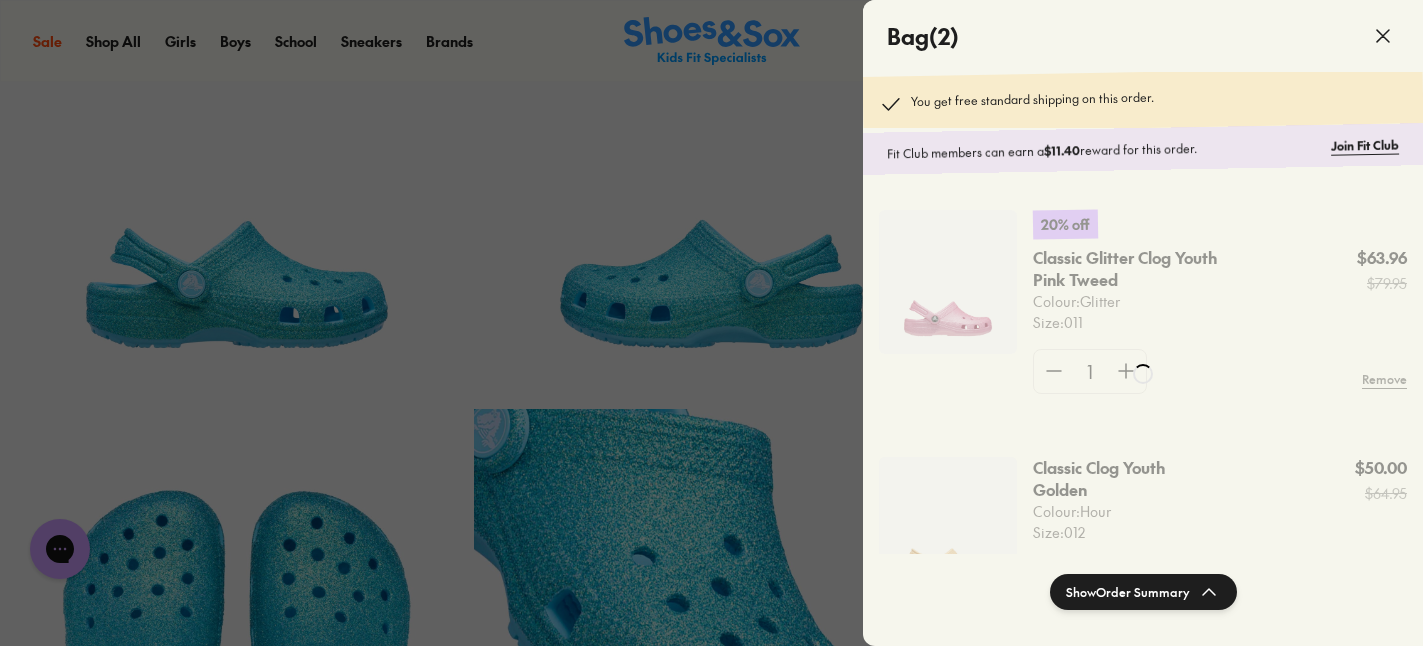 scroll, scrollTop: 0, scrollLeft: 0, axis: both 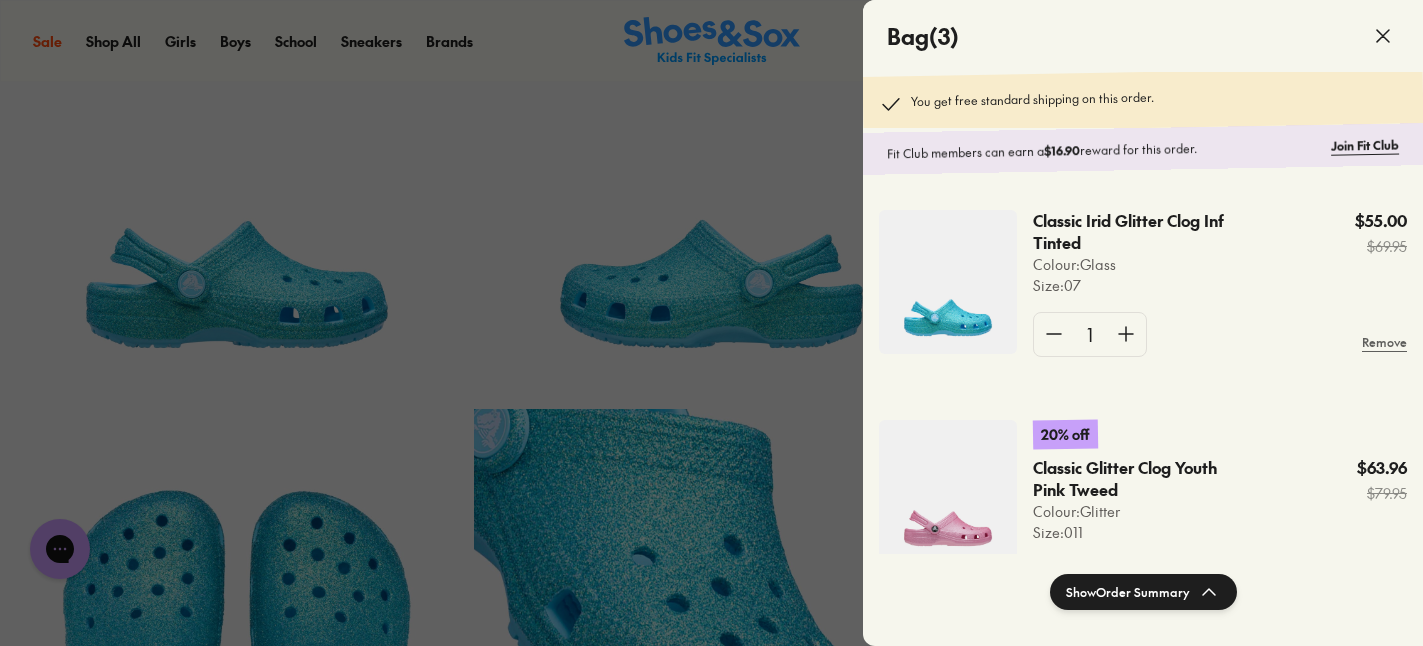 click 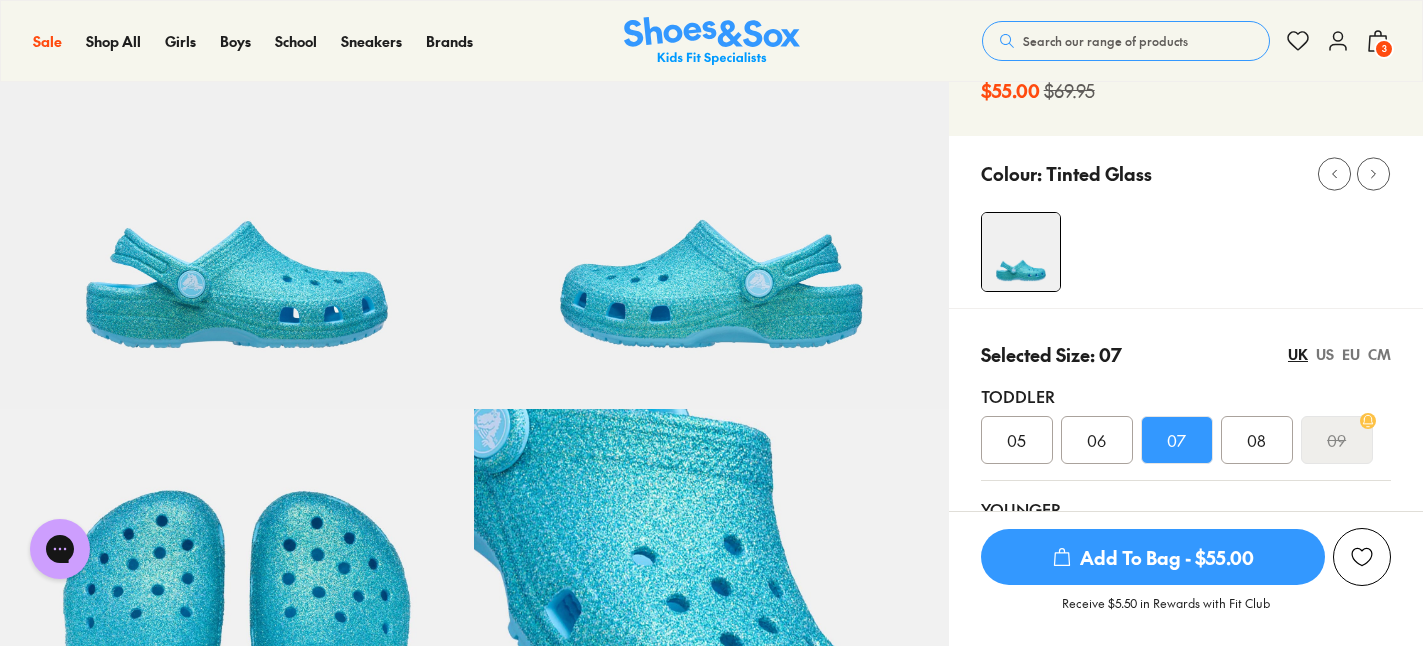 click on "3" at bounding box center [1384, 49] 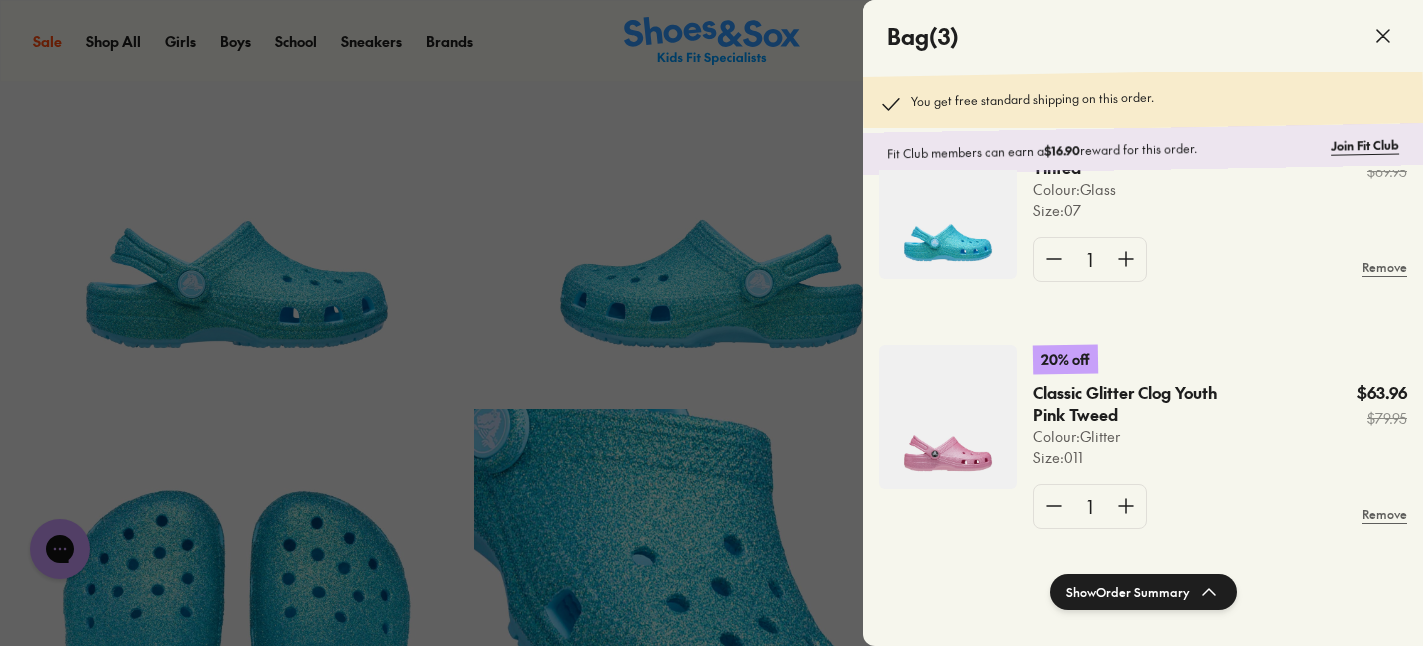 scroll, scrollTop: 82, scrollLeft: 0, axis: vertical 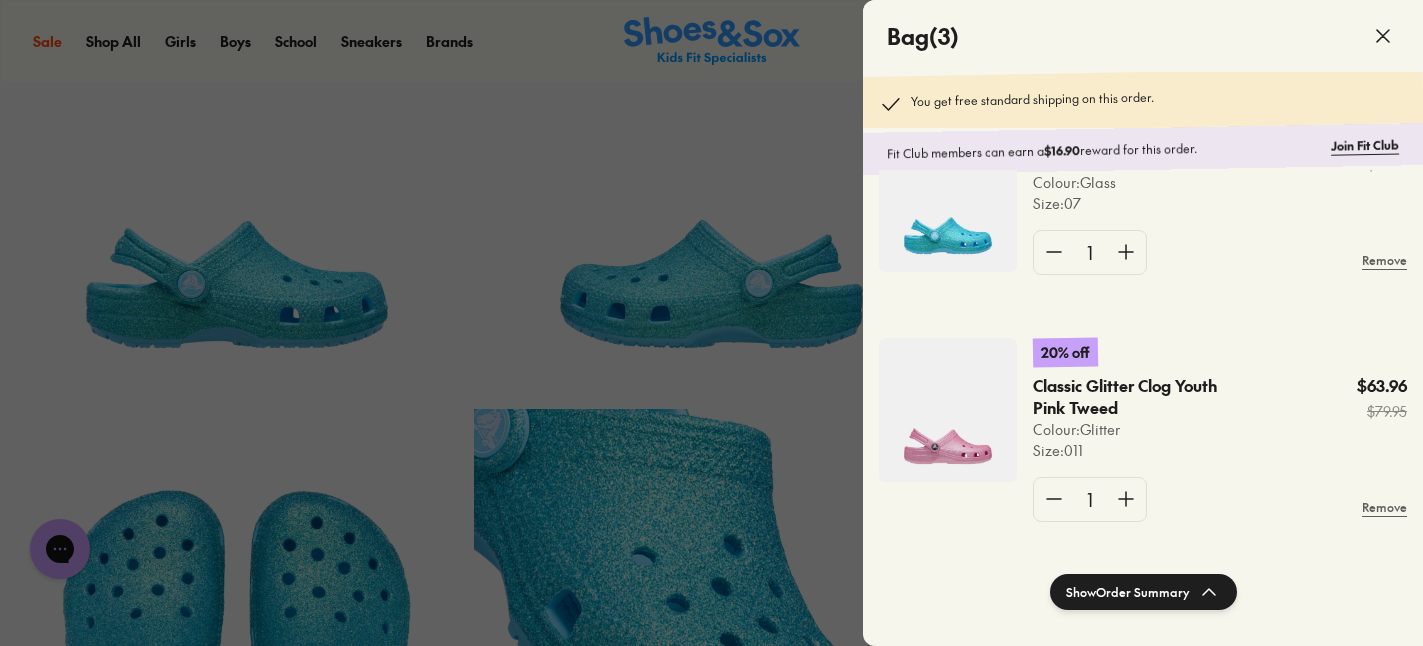 click 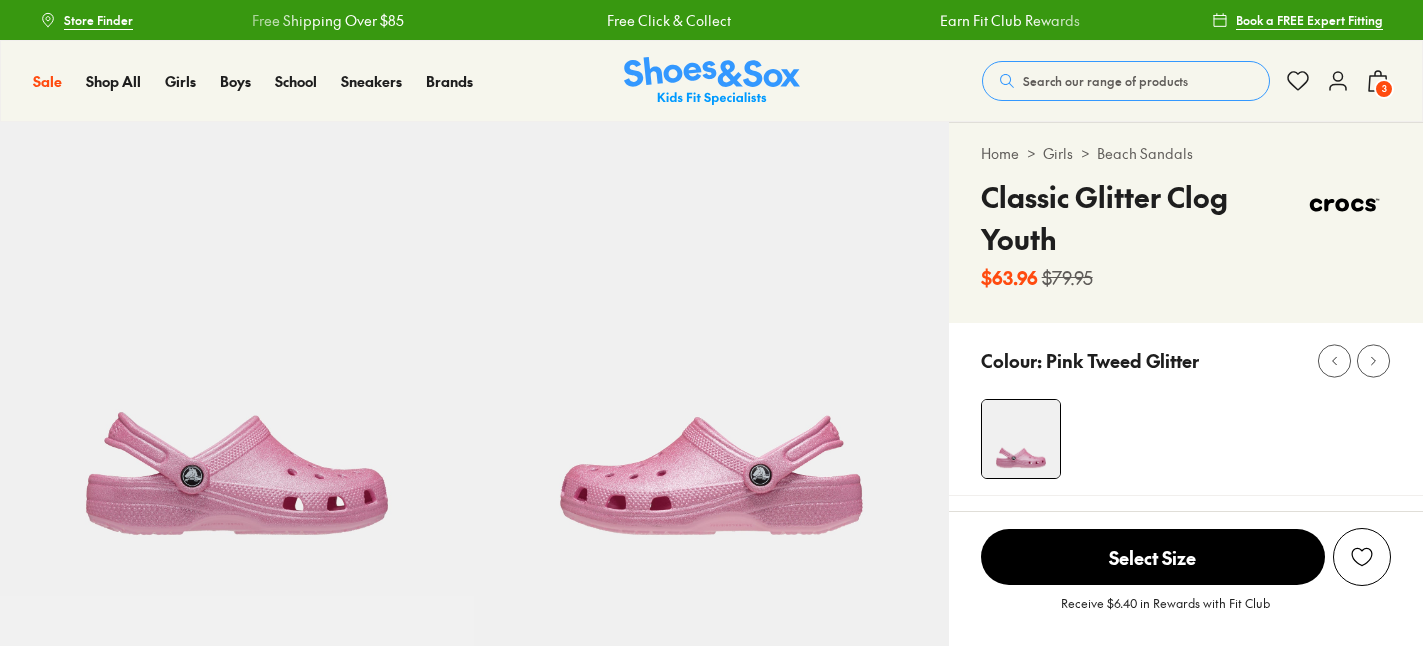scroll, scrollTop: 0, scrollLeft: 0, axis: both 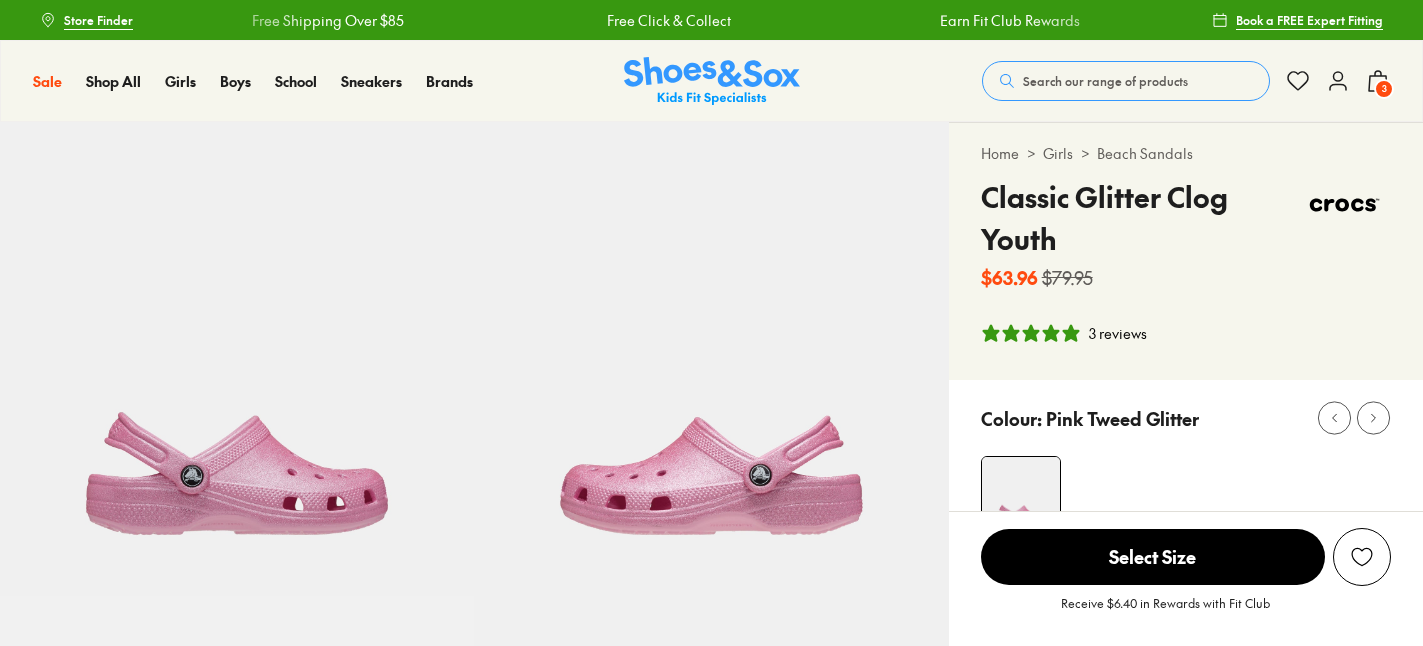 select on "*" 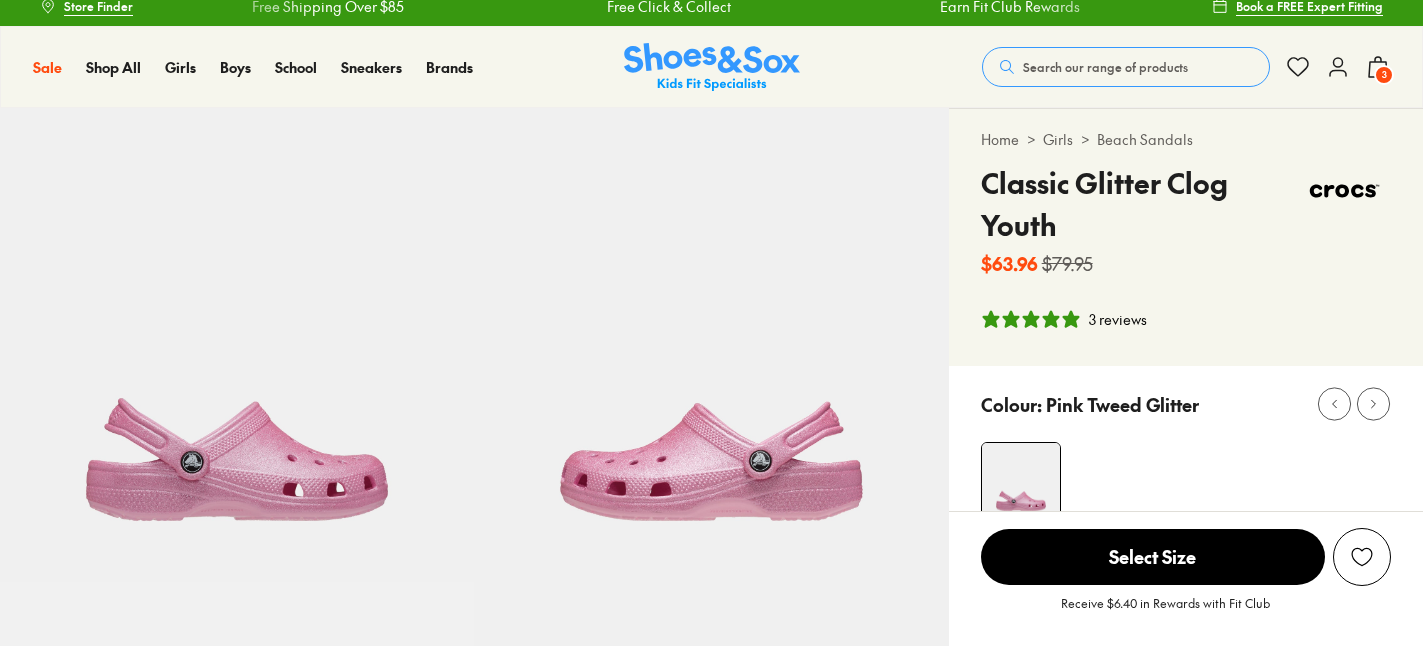 click on "3" at bounding box center [1384, 75] 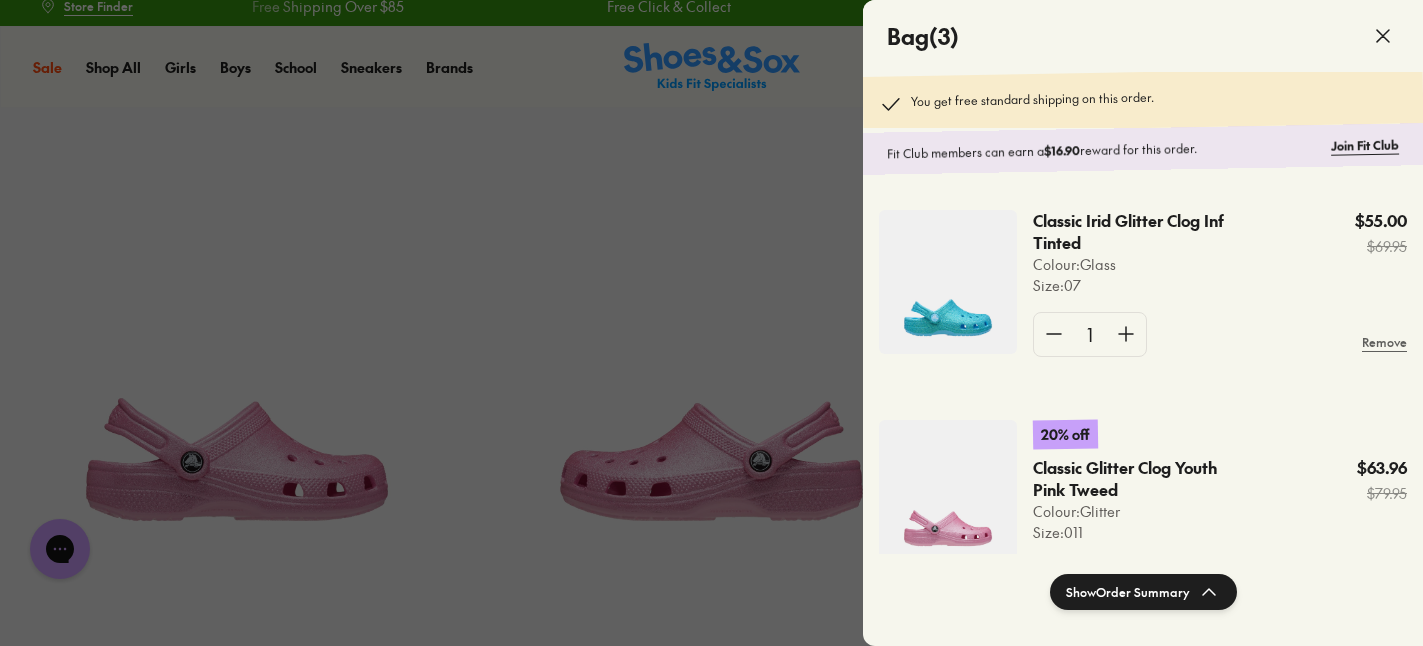 scroll, scrollTop: 0, scrollLeft: 0, axis: both 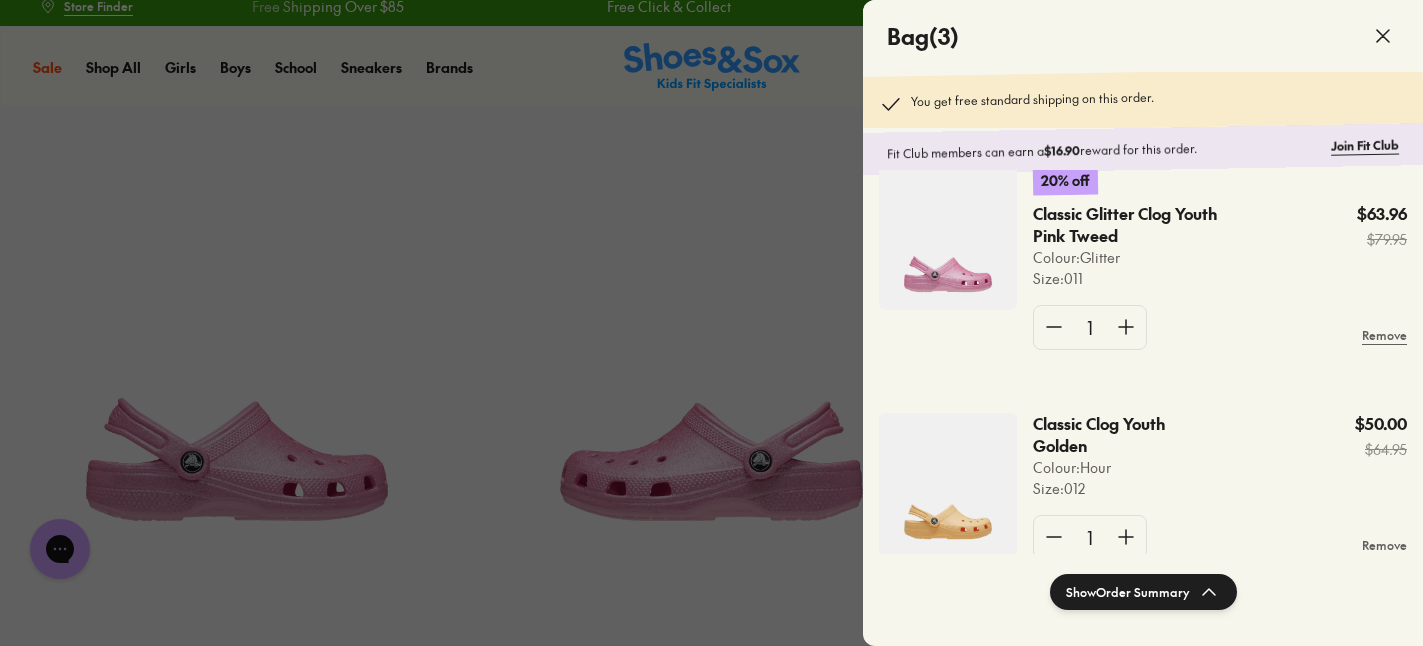click on "Classic Clog Youth Golden" 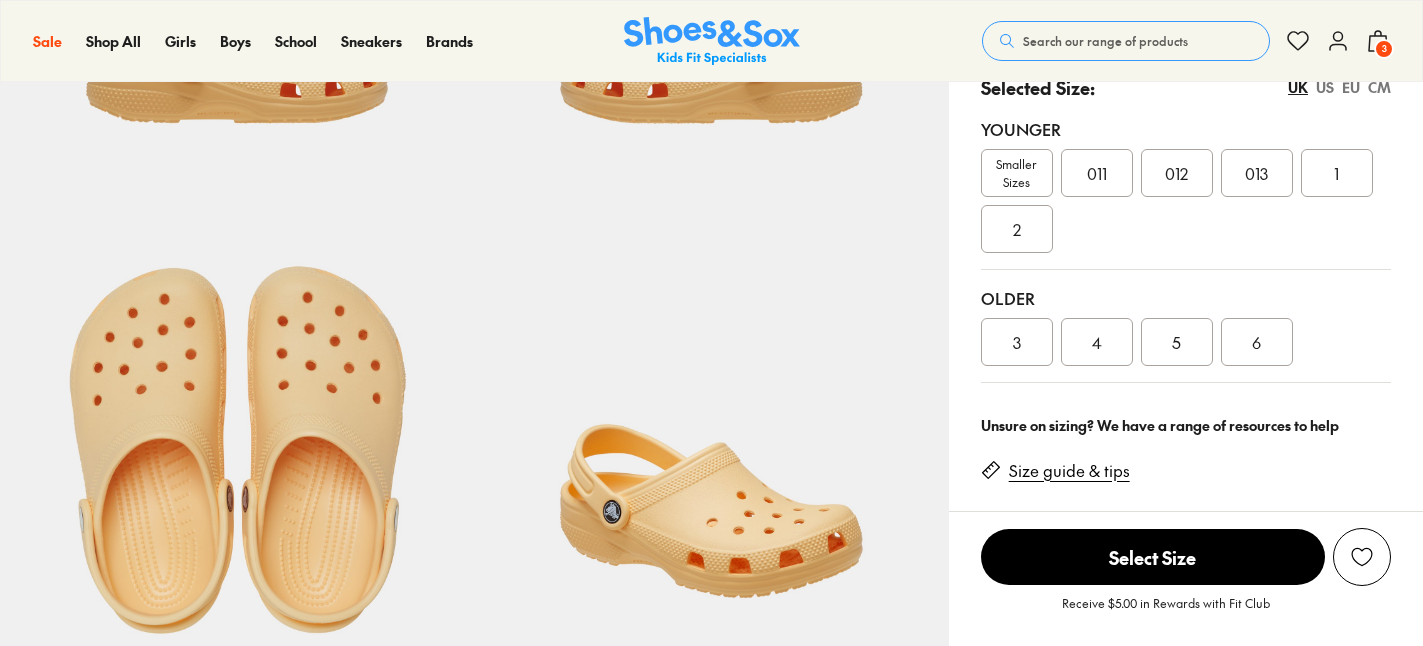 scroll, scrollTop: 492, scrollLeft: 0, axis: vertical 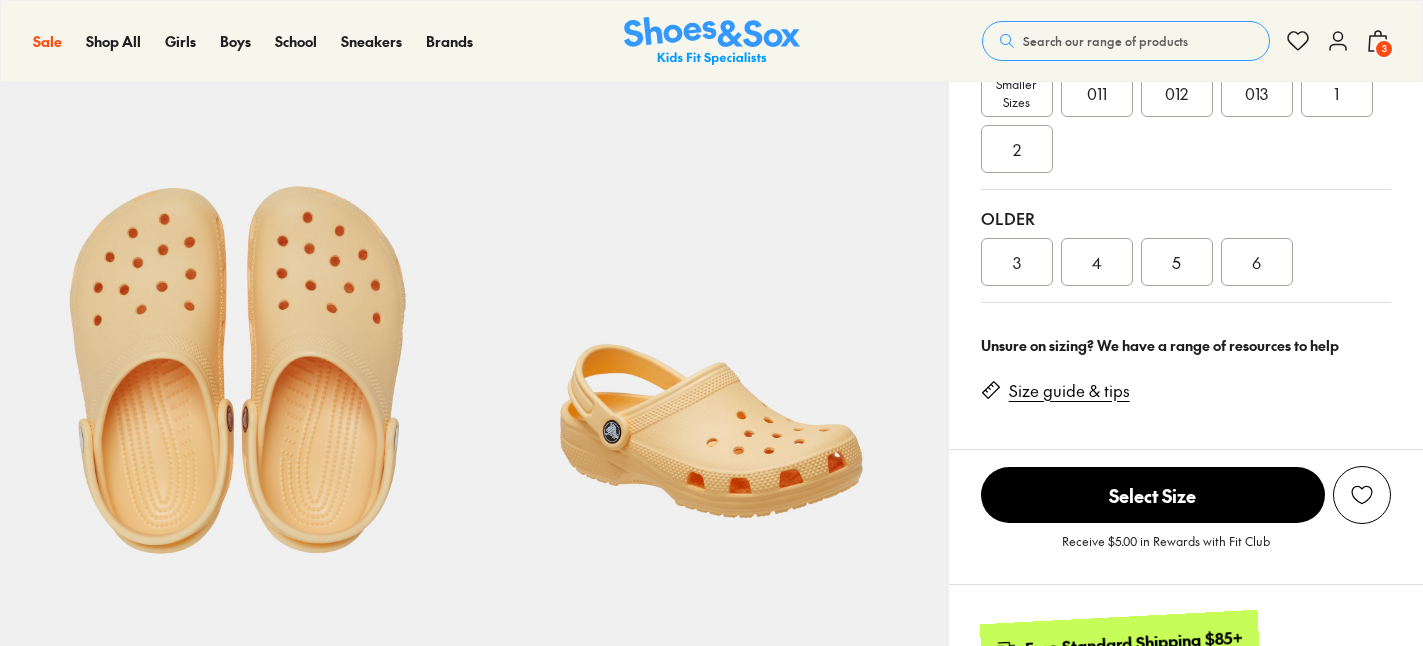 select on "*" 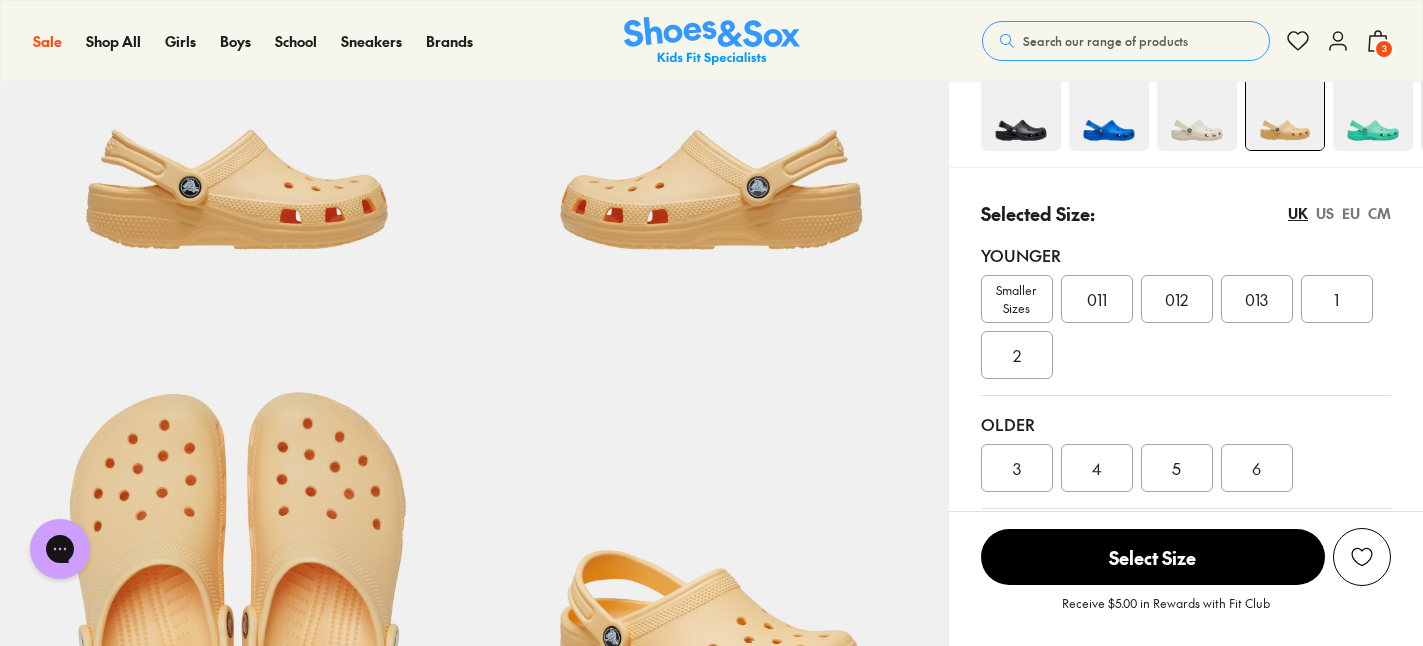 scroll, scrollTop: 0, scrollLeft: 0, axis: both 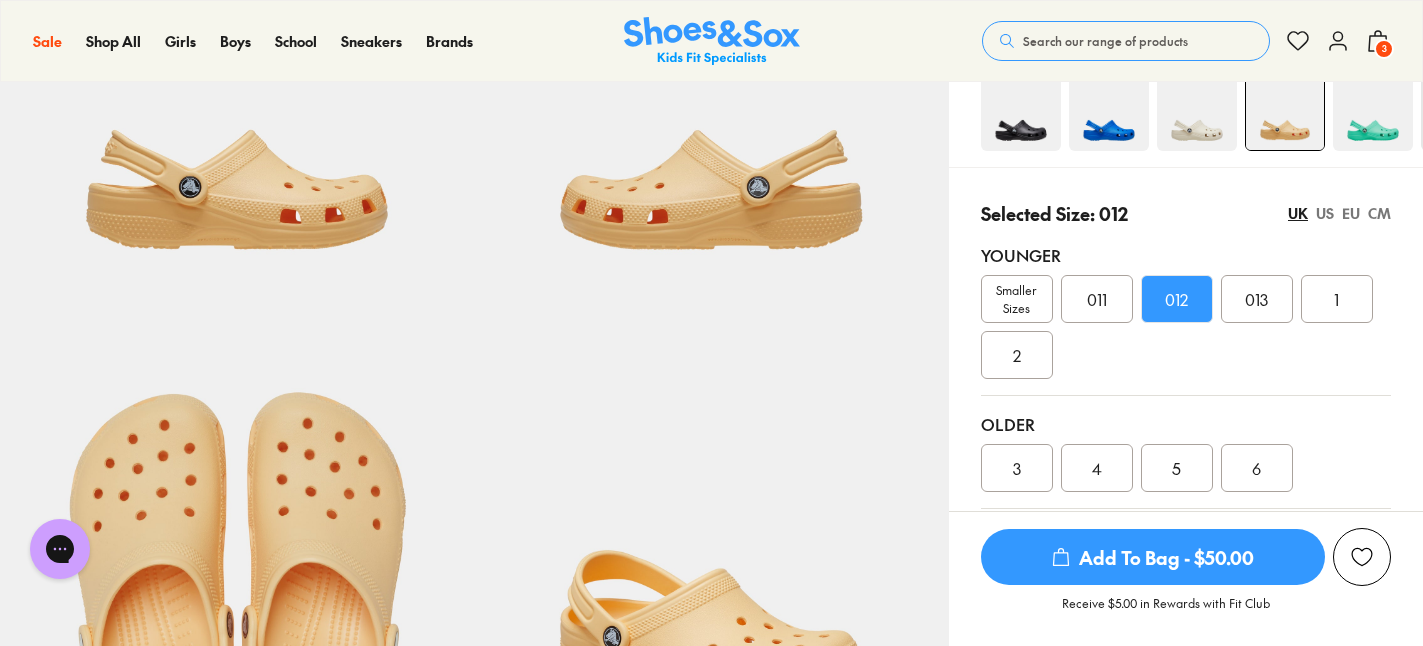 click on "US" at bounding box center (1325, 213) 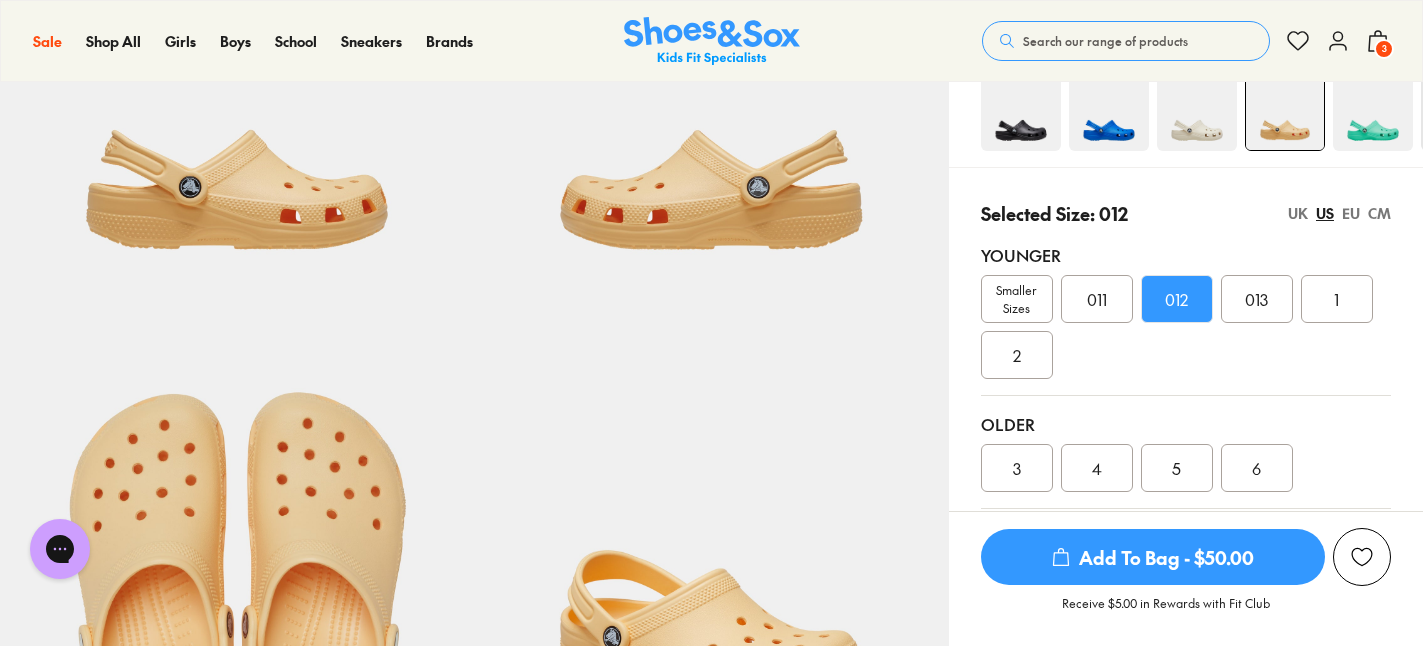 click on "UK" at bounding box center [1298, 213] 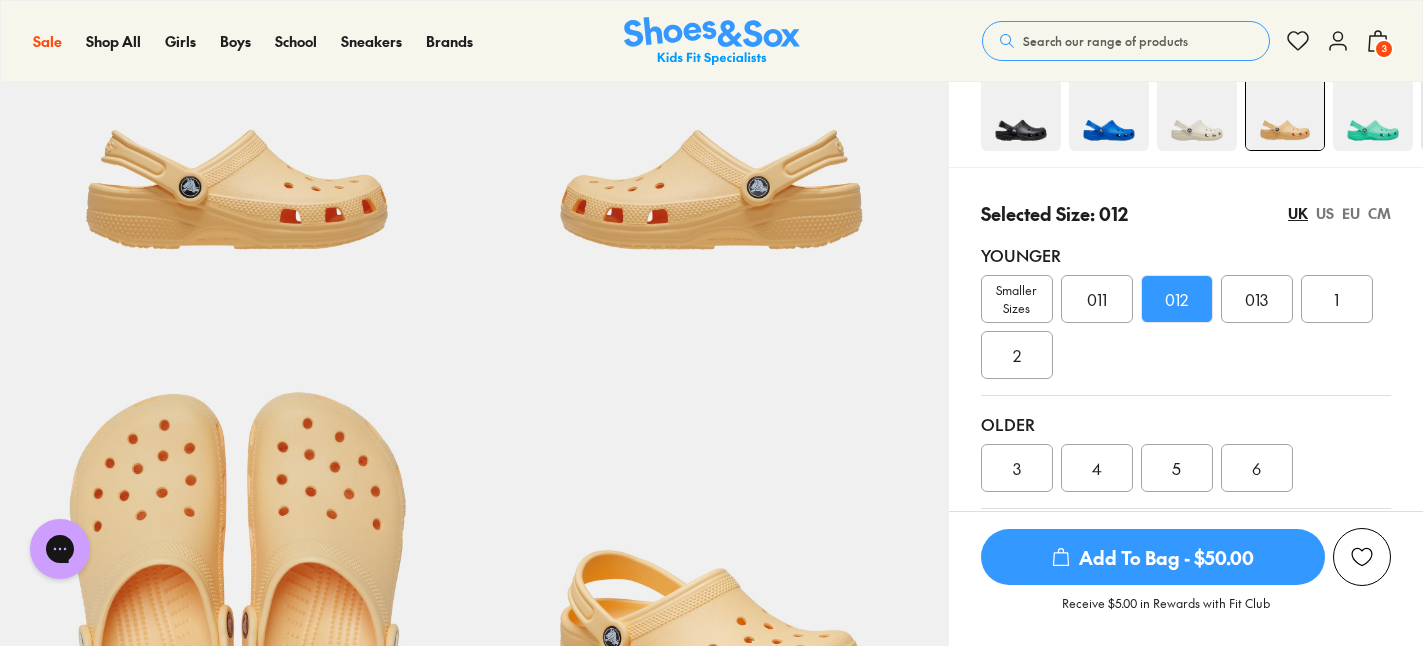 click on "Add To Bag - $50.00" at bounding box center [1153, 557] 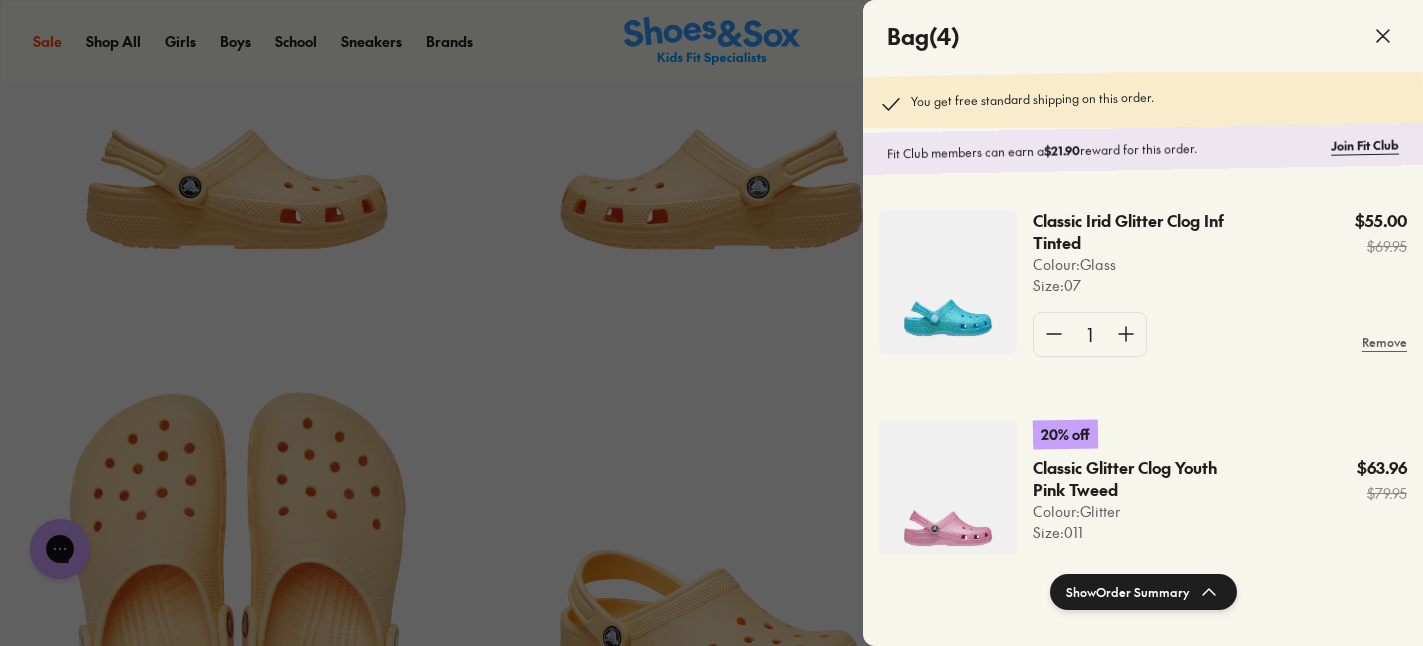 click at bounding box center [711, 4100] 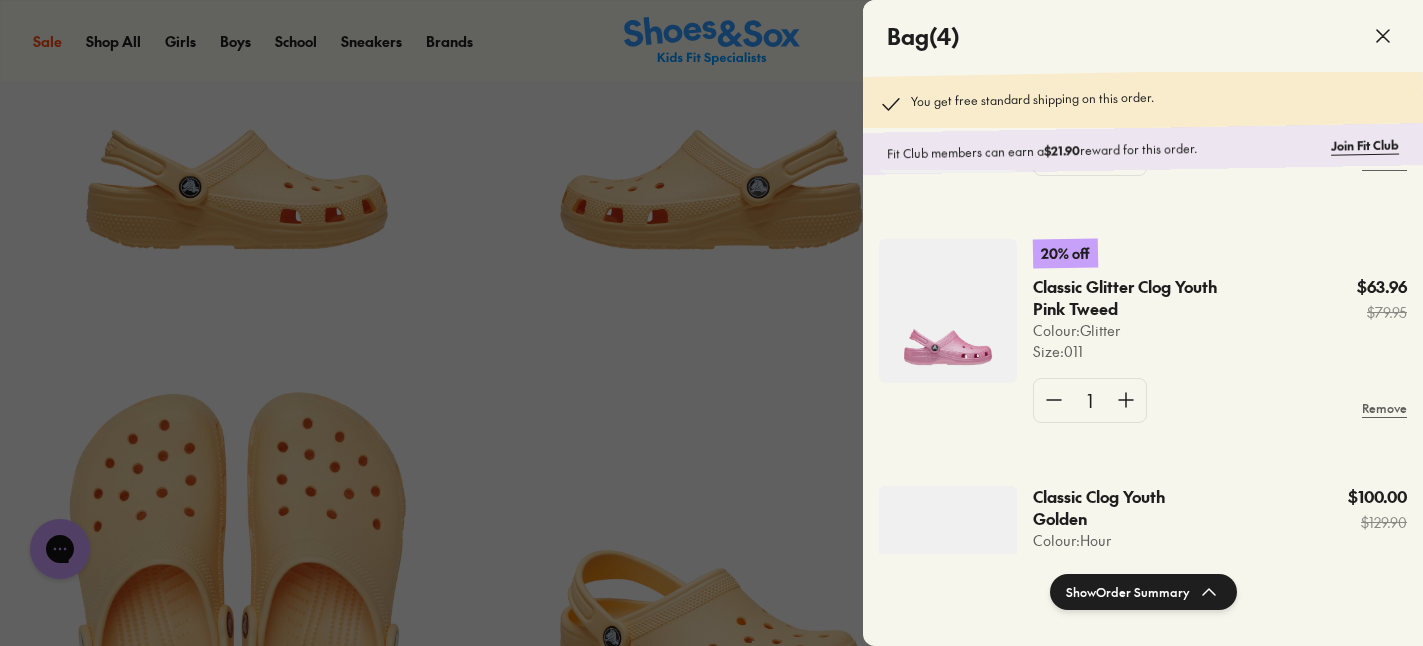 click at bounding box center (711, 4100) 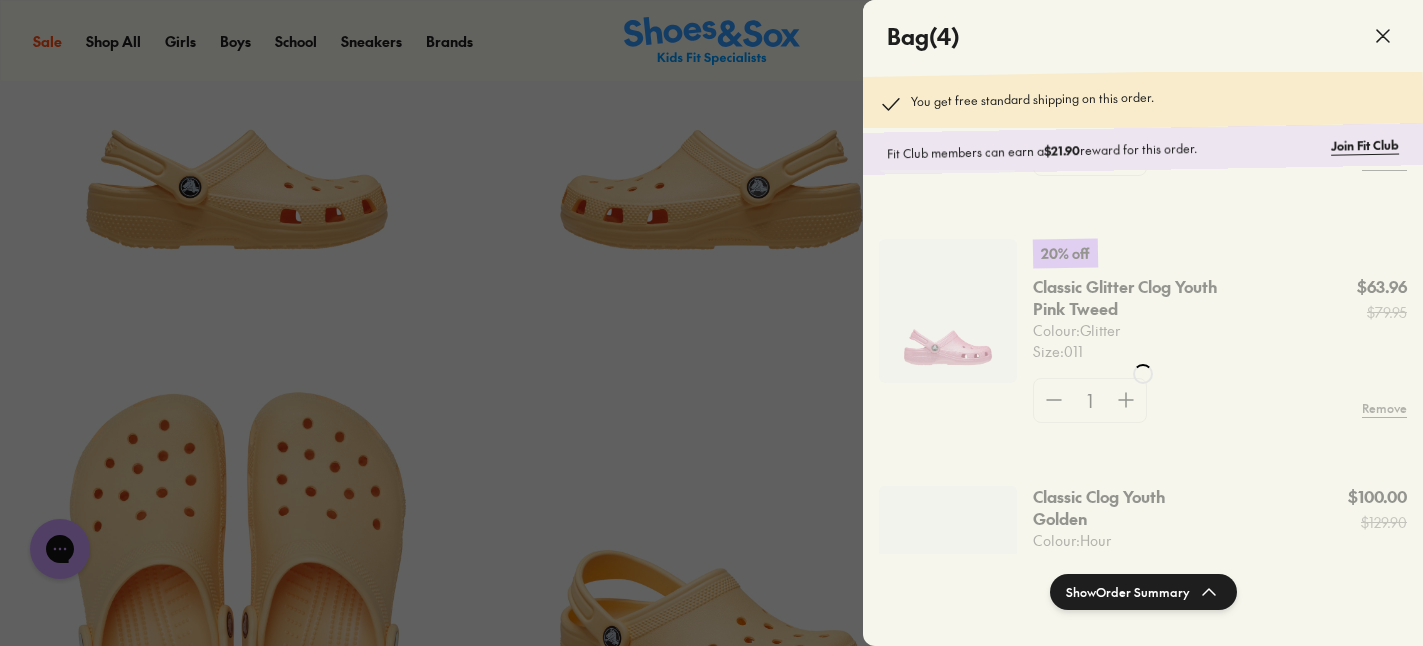 scroll, scrollTop: 306, scrollLeft: 0, axis: vertical 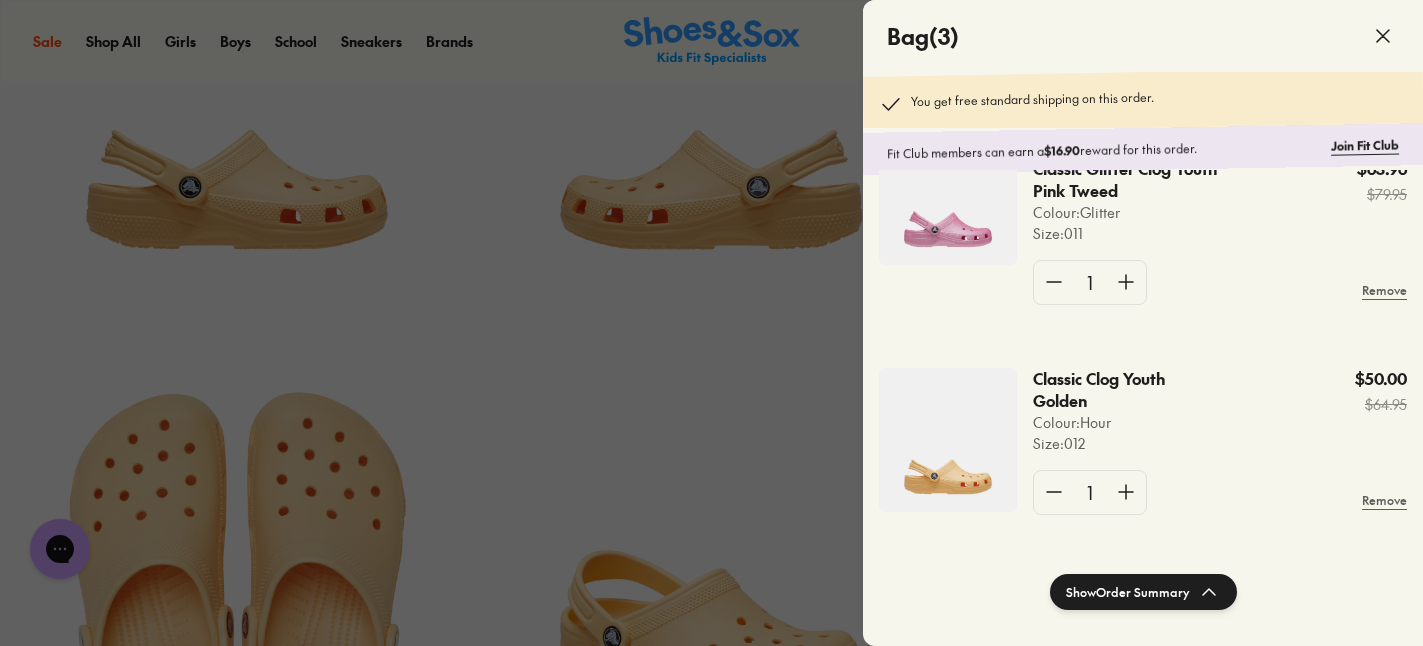 click on "Show  Order Summary" 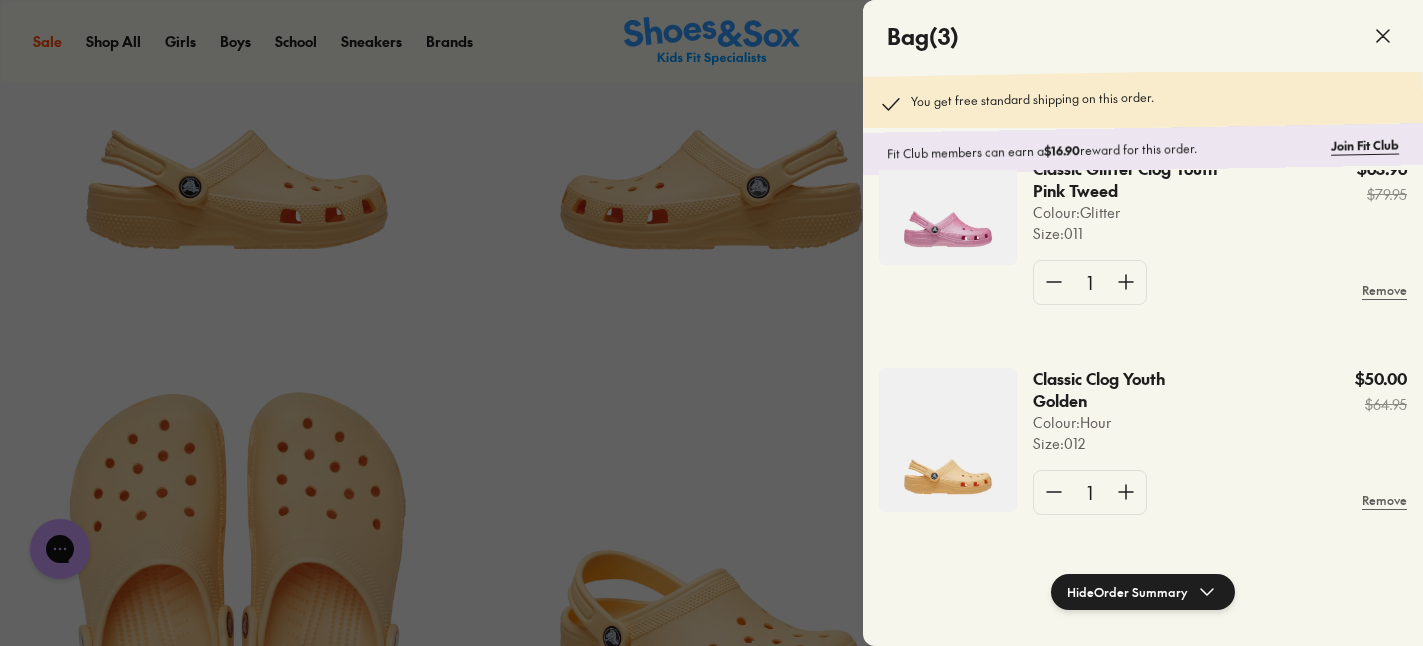 scroll, scrollTop: 284, scrollLeft: 0, axis: vertical 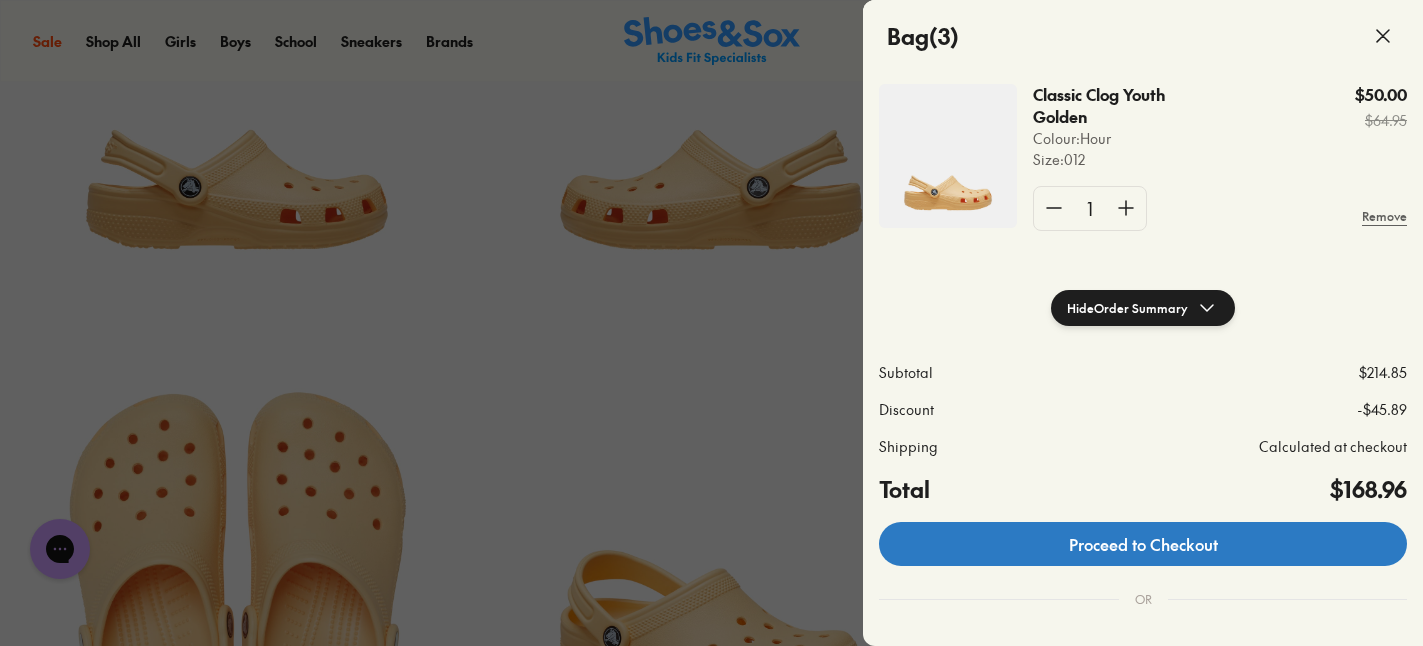 click on "Proceed to Checkout" 